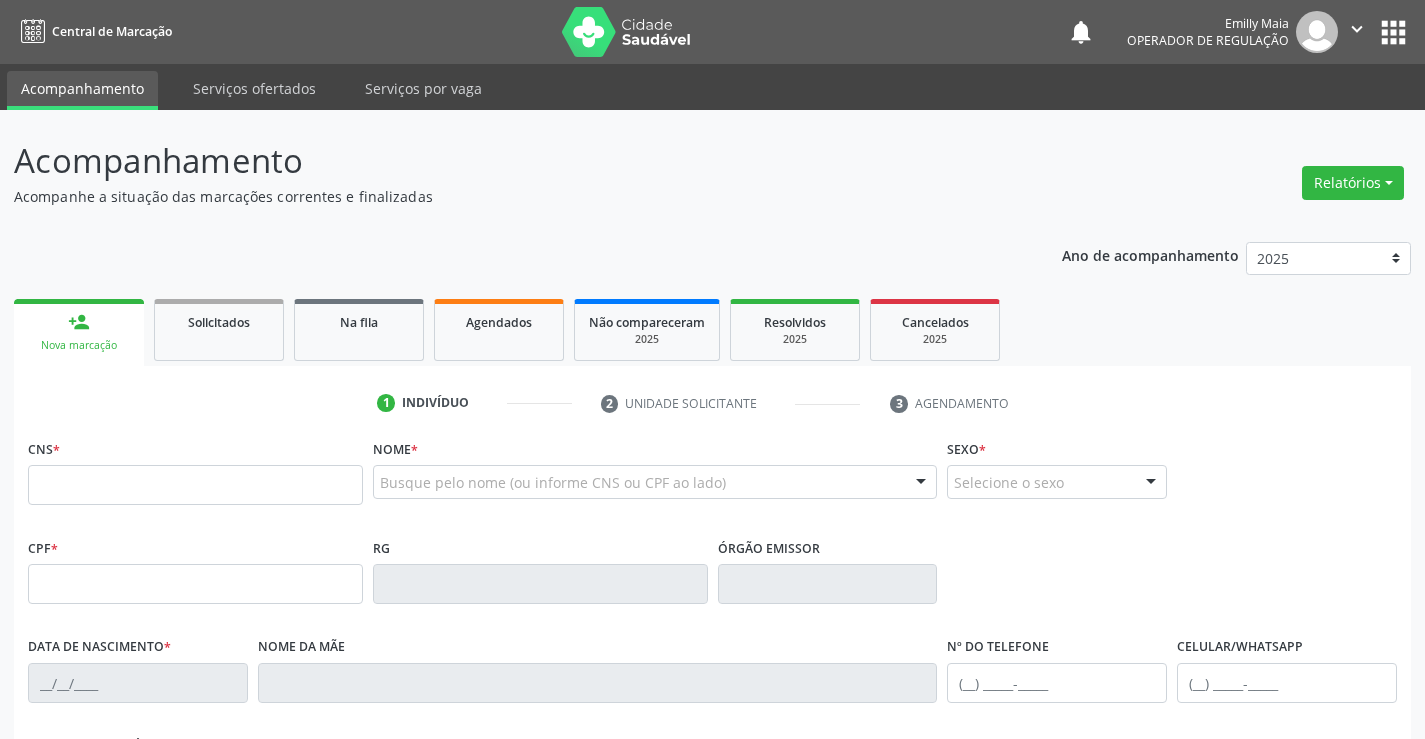 scroll, scrollTop: 0, scrollLeft: 0, axis: both 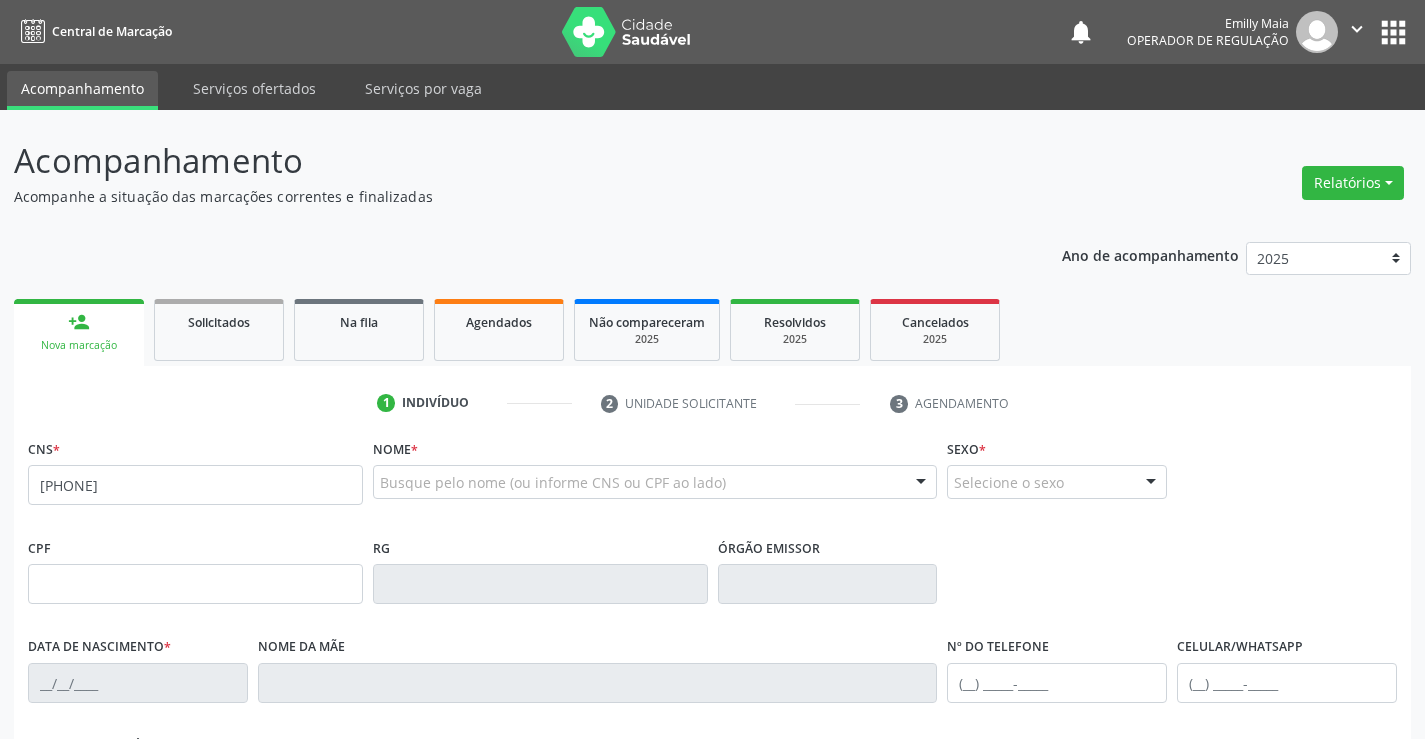 type on "[PHONE]" 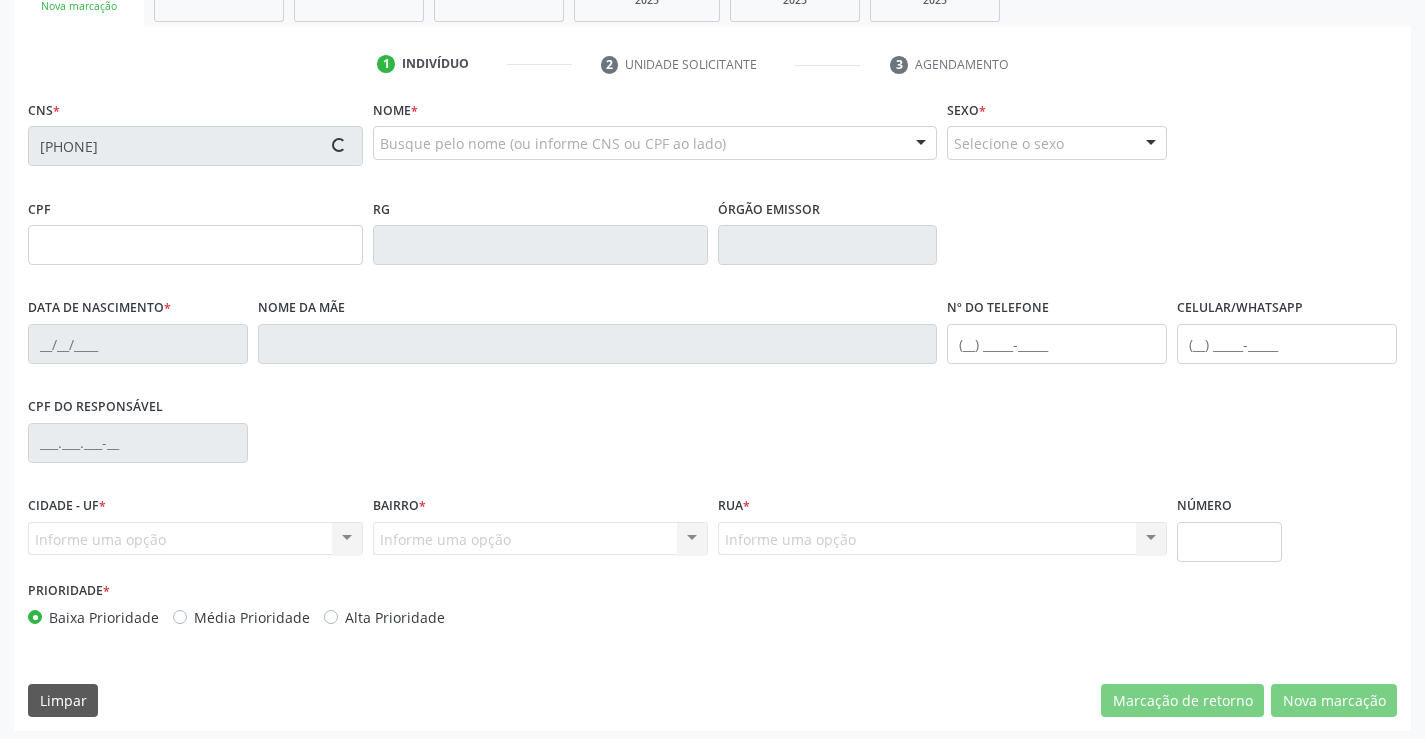 scroll, scrollTop: 345, scrollLeft: 0, axis: vertical 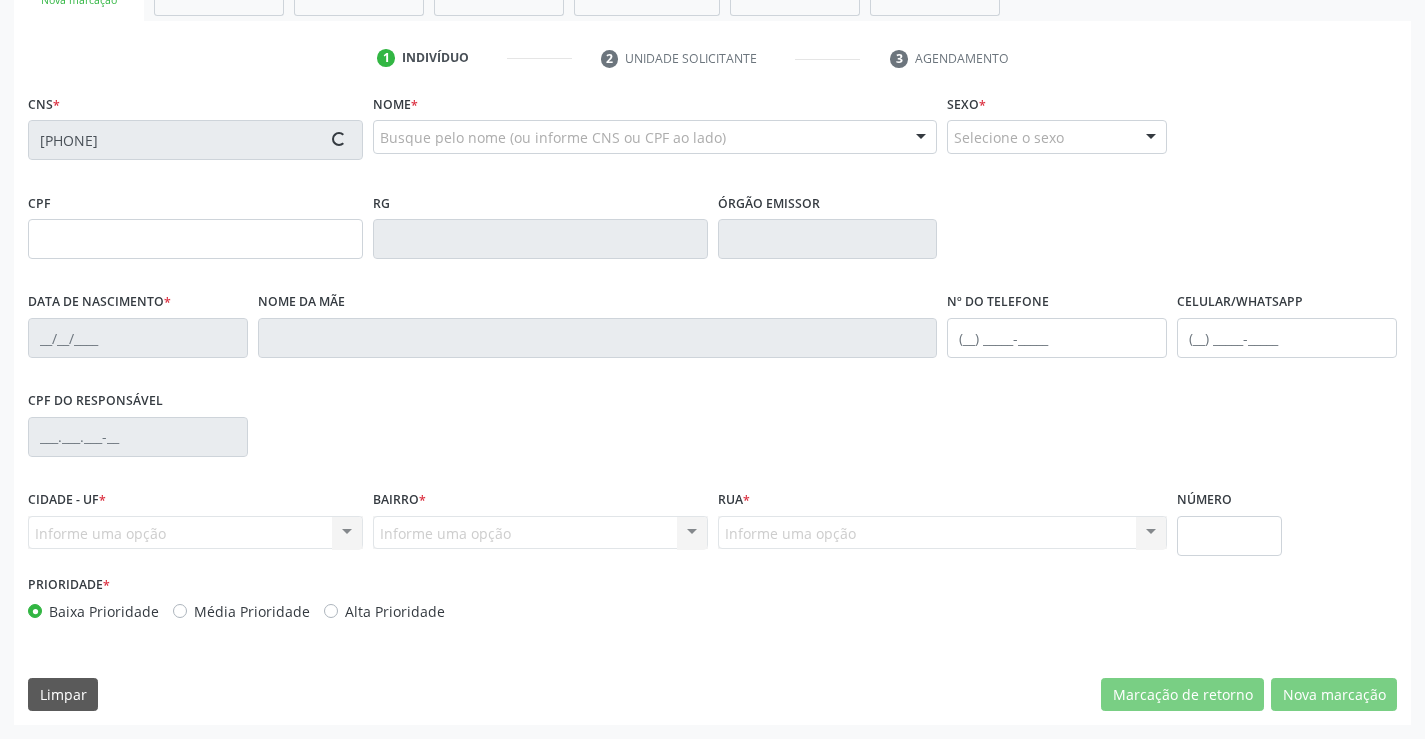 type on "[NUMBER]" 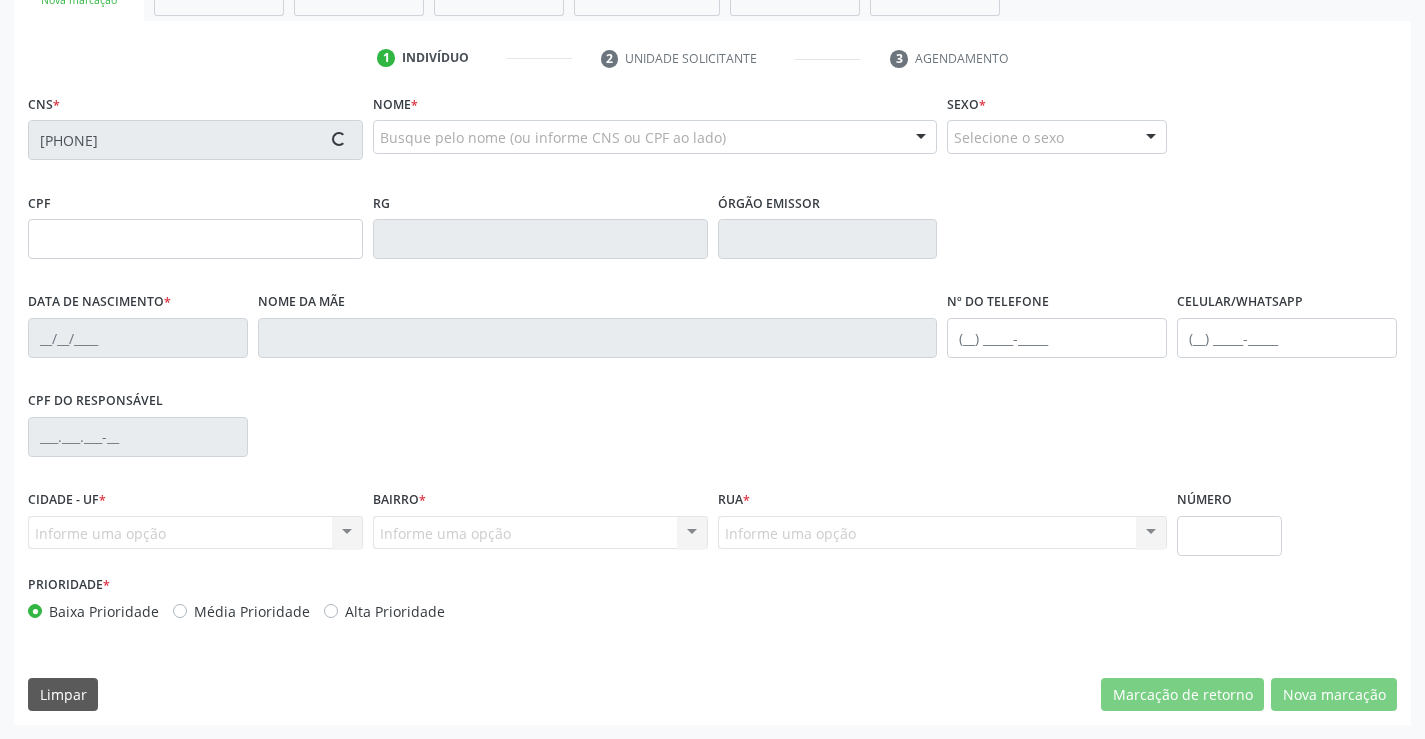type on "[DATE]" 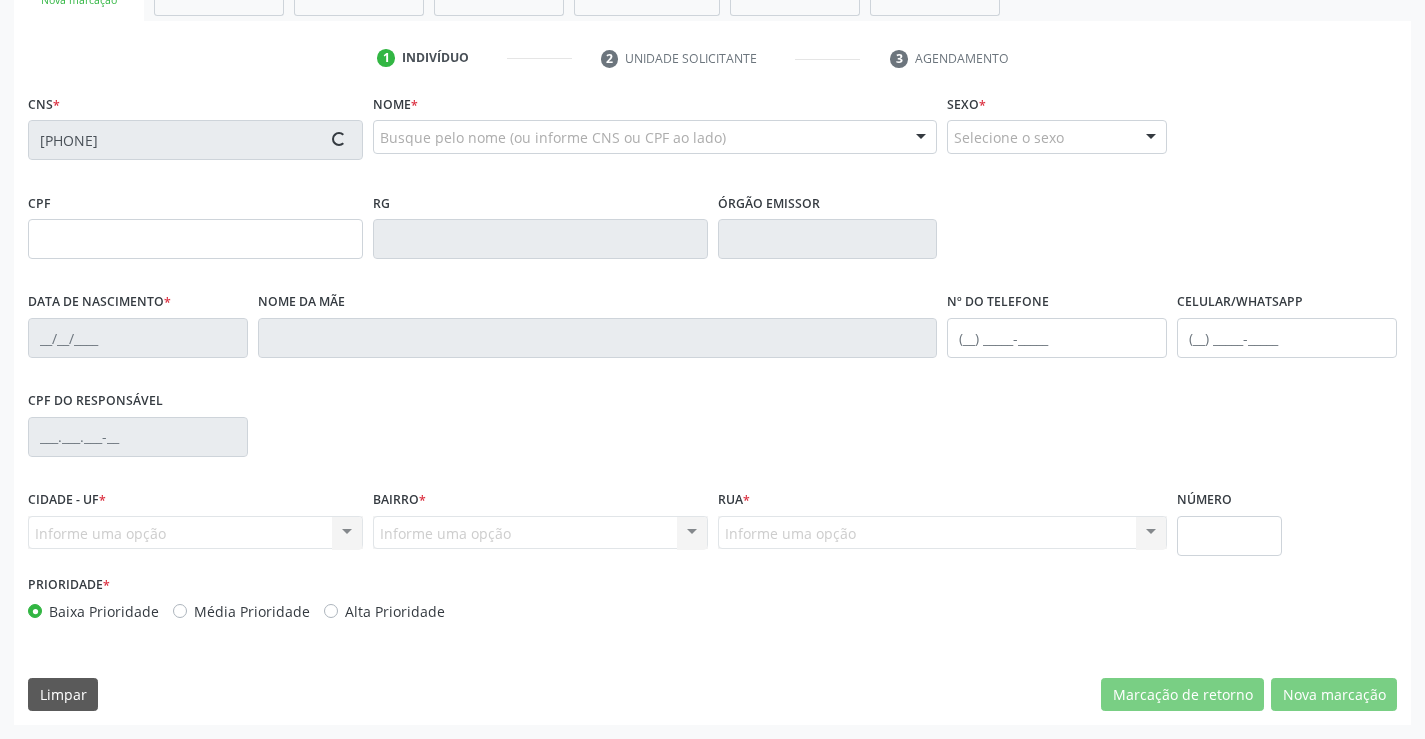 type on "[PHONE]" 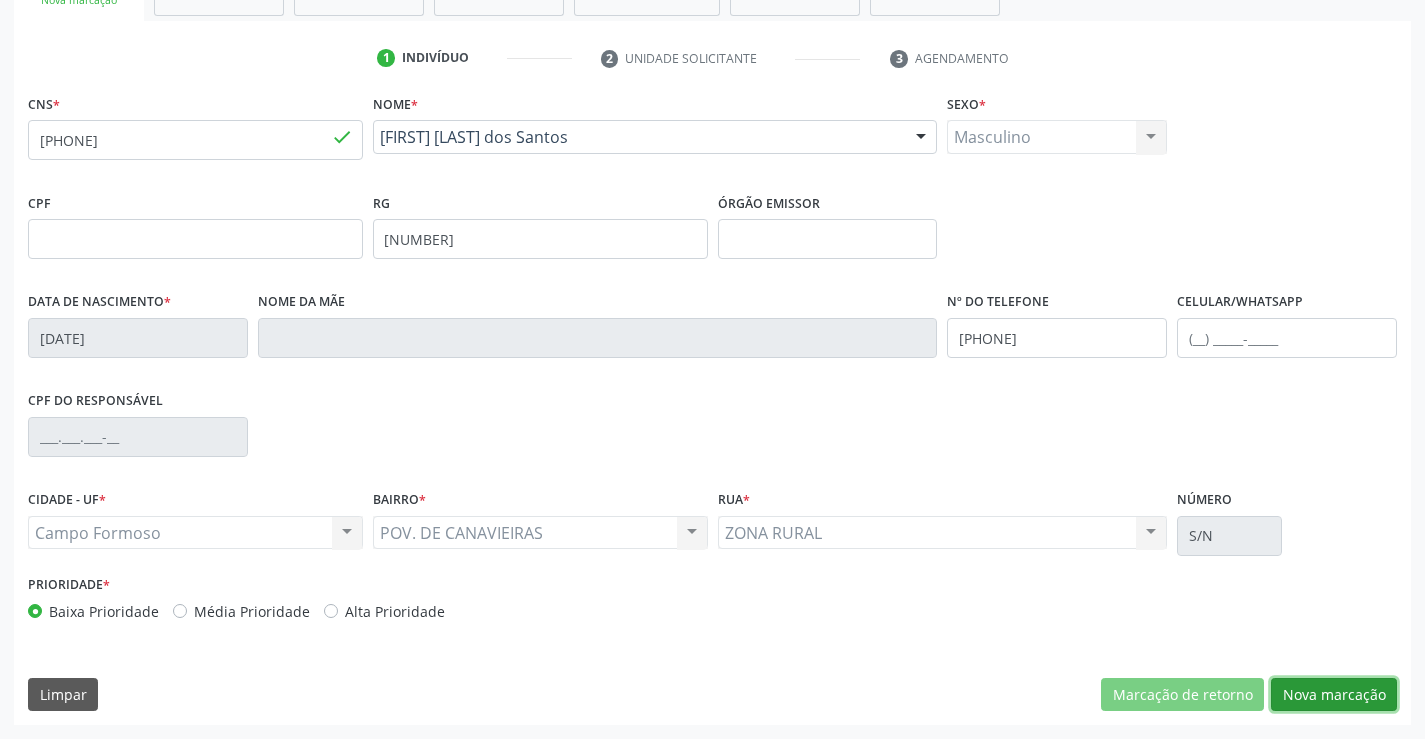 click on "Nova marcação" at bounding box center [1334, 695] 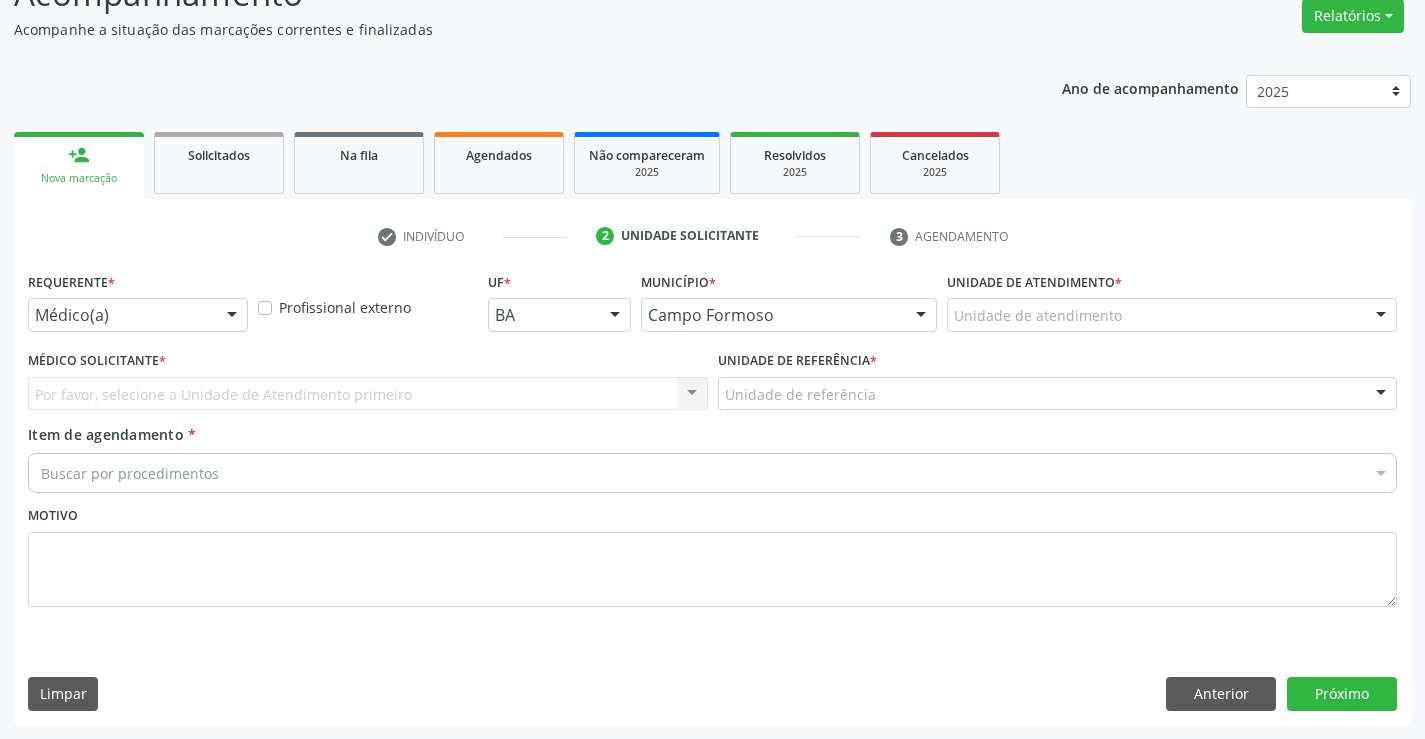 scroll, scrollTop: 167, scrollLeft: 0, axis: vertical 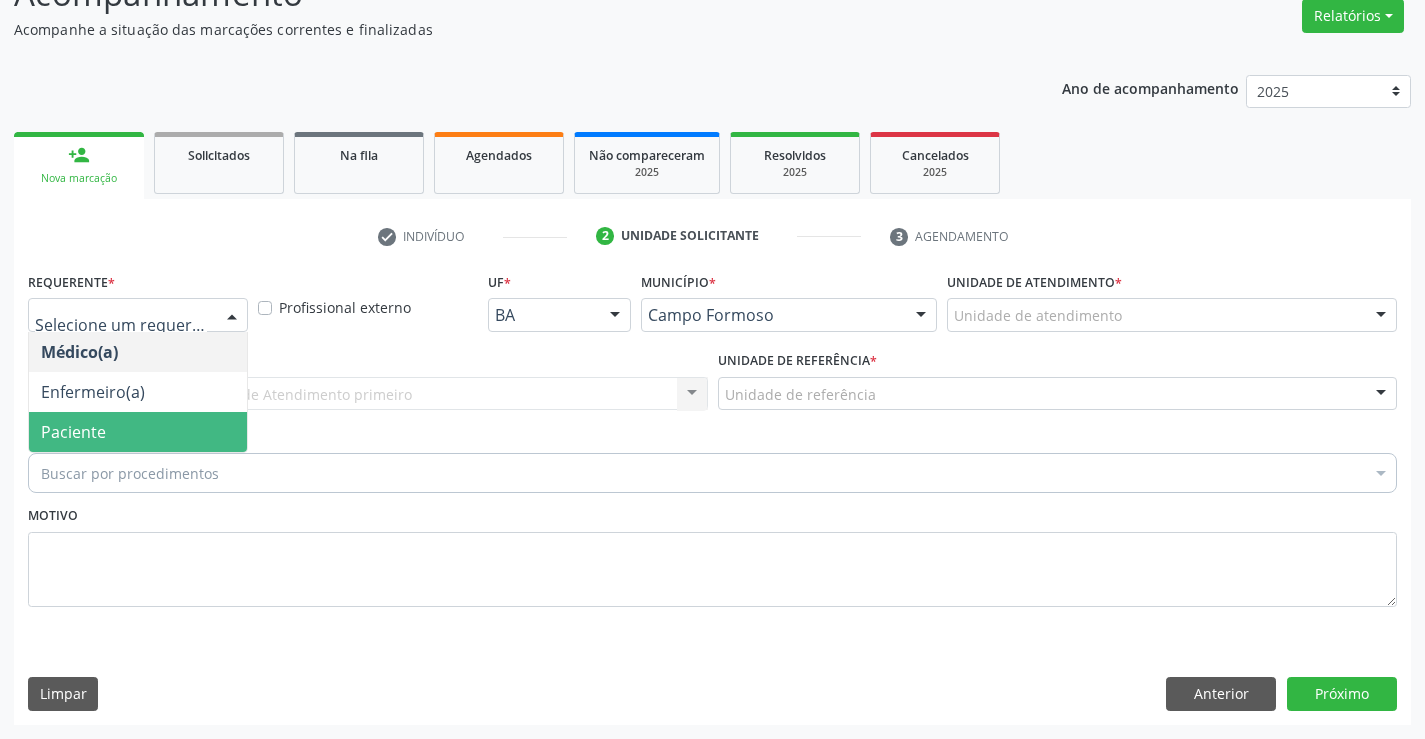 click on "Paciente" at bounding box center [138, 432] 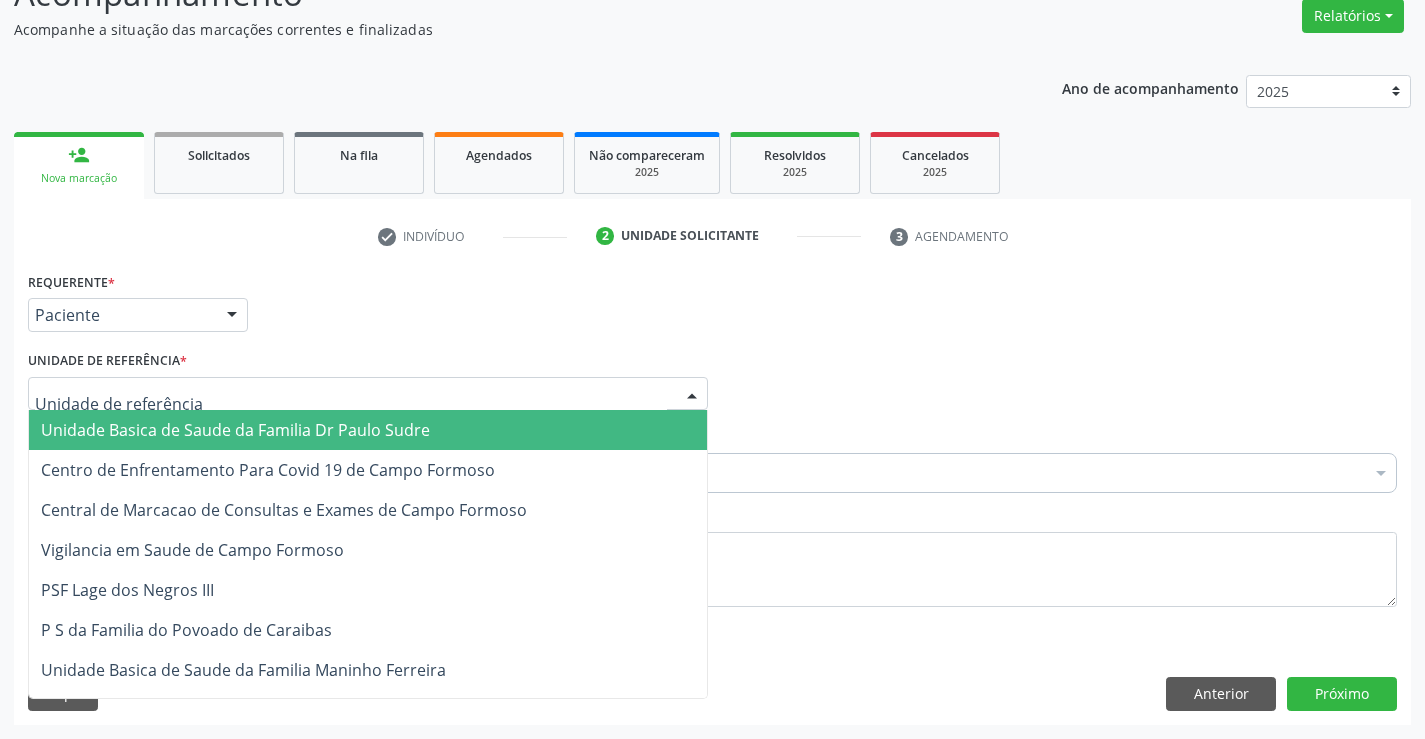 drag, startPoint x: 283, startPoint y: 383, endPoint x: 286, endPoint y: 479, distance: 96.04687 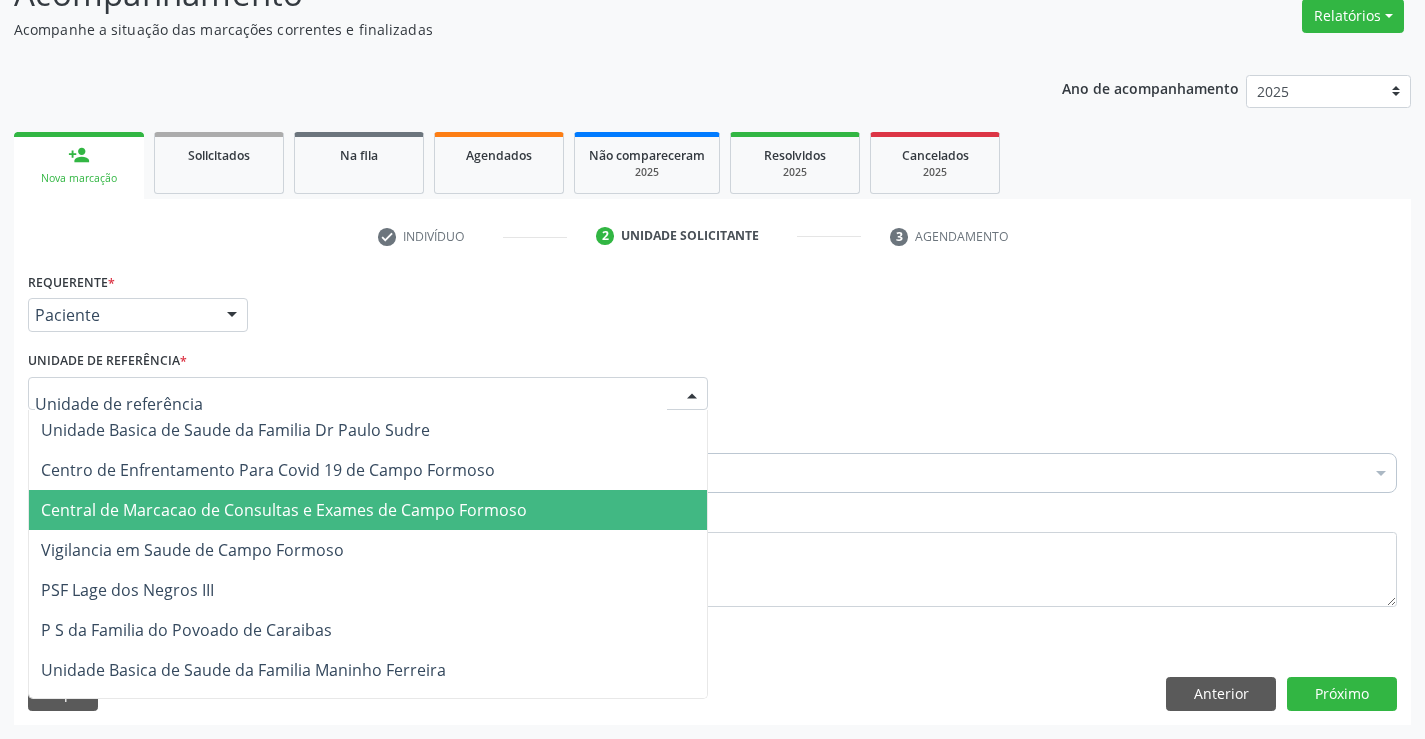 click on "Central de Marcacao de Consultas e Exames de Campo Formoso" at bounding box center (284, 510) 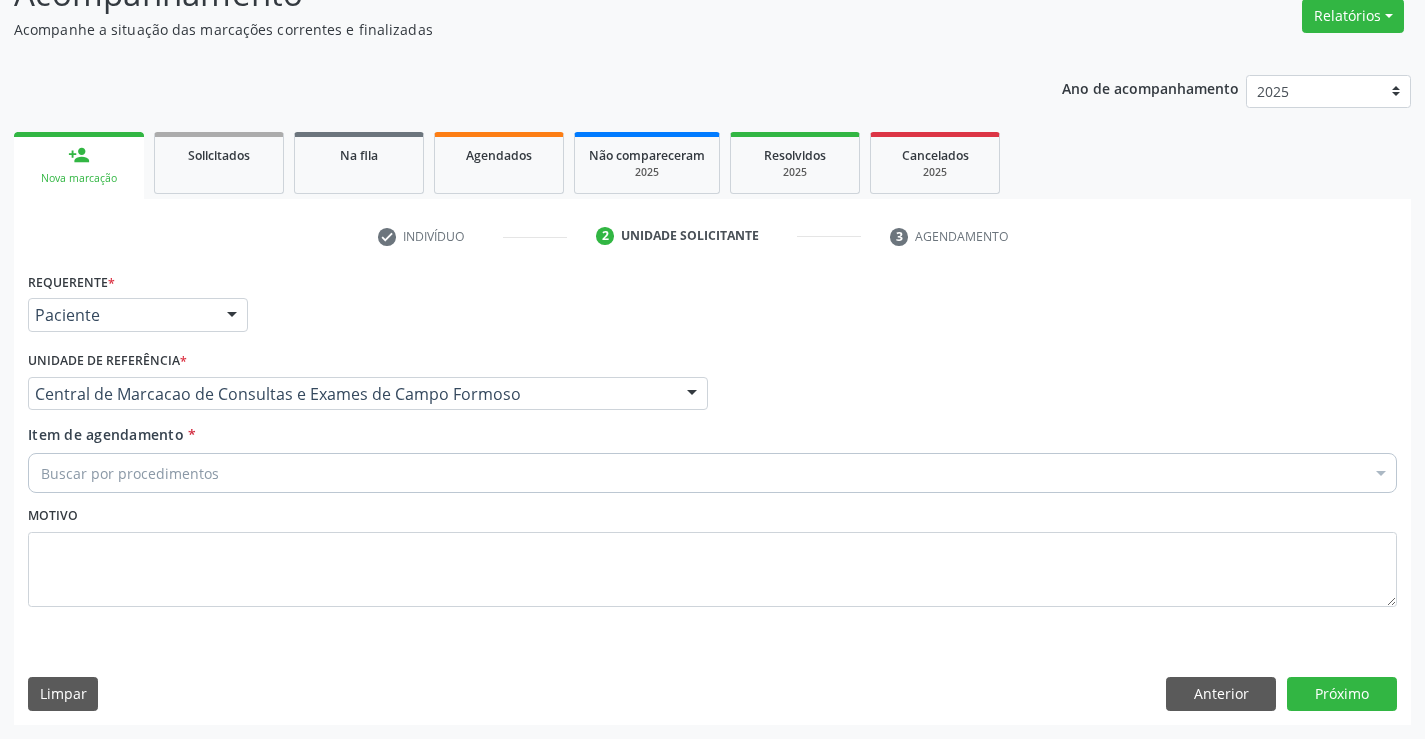 click on "Buscar por procedimentos" at bounding box center [712, 473] 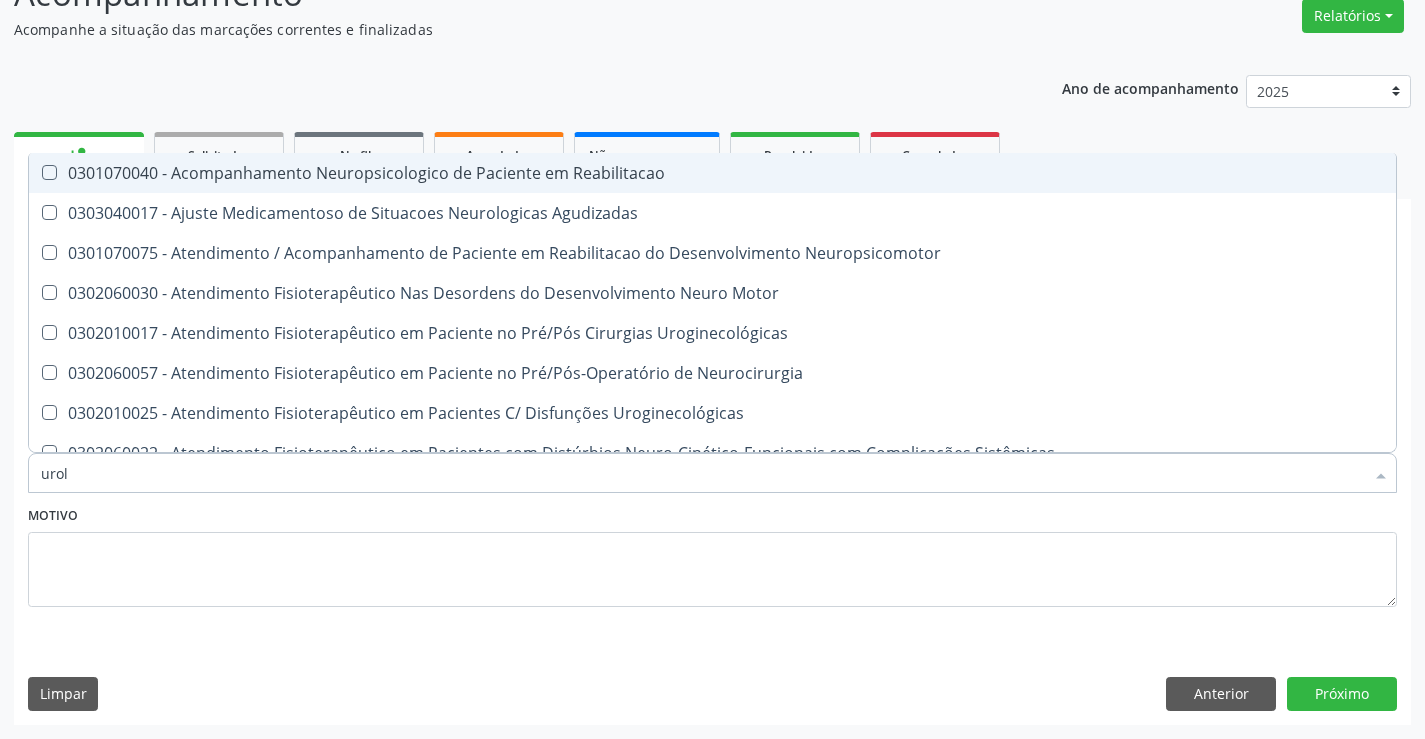 type on "urolo" 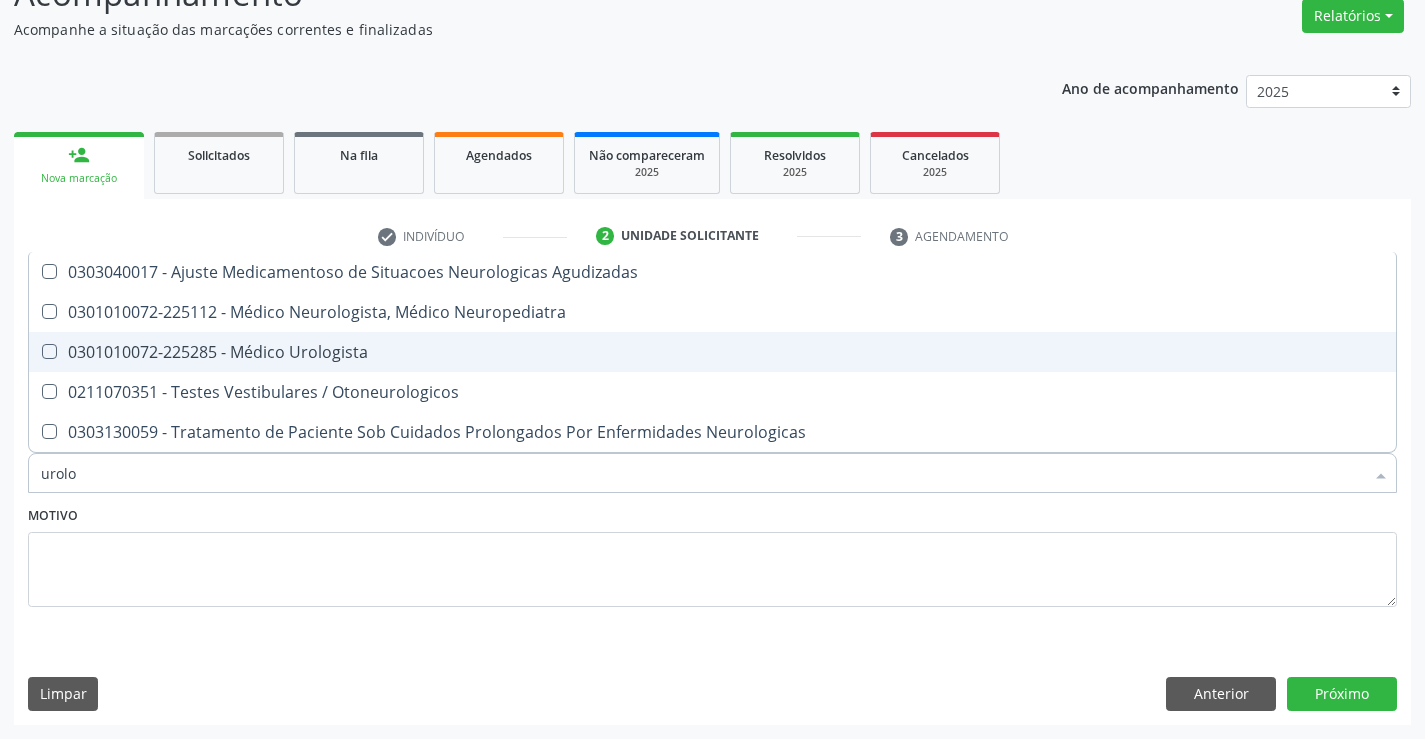 click on "0301010072-225285 - Médico Urologista" at bounding box center (712, 352) 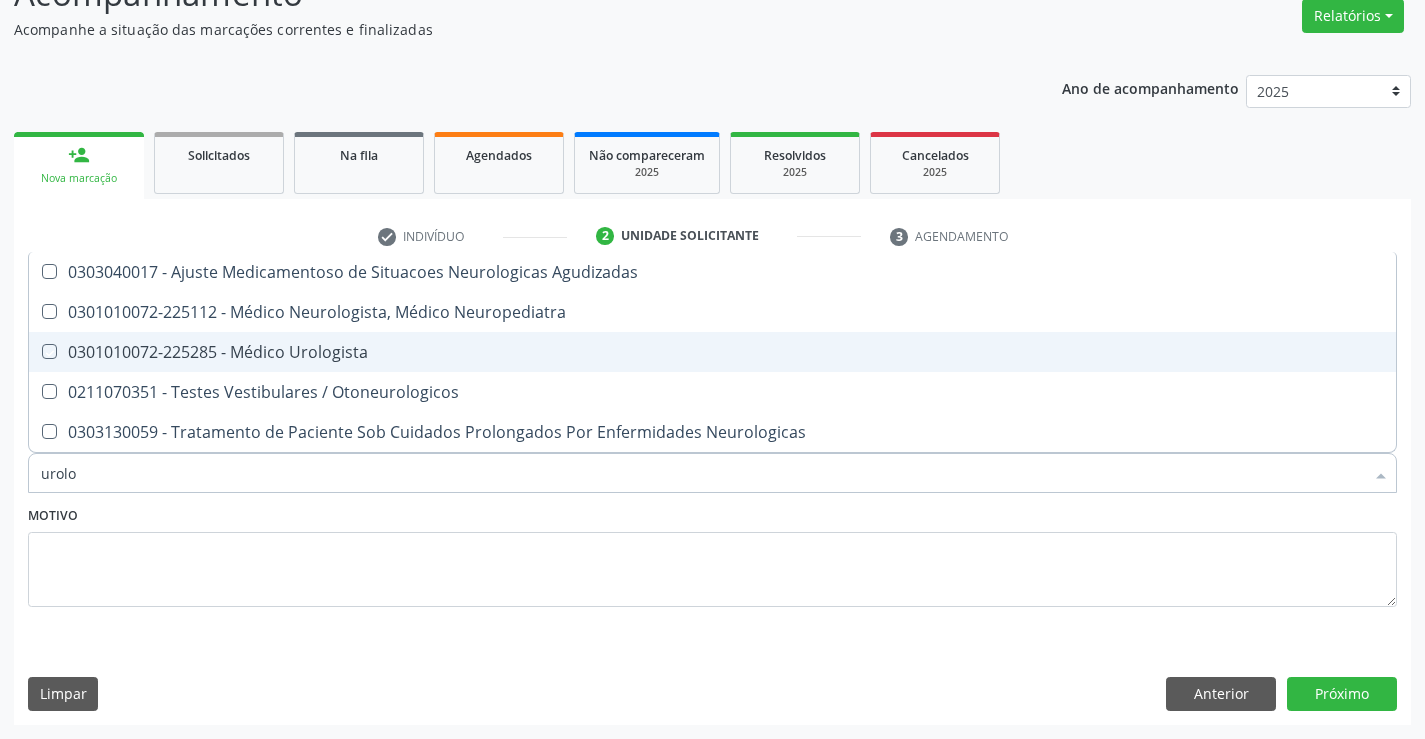 checkbox on "true" 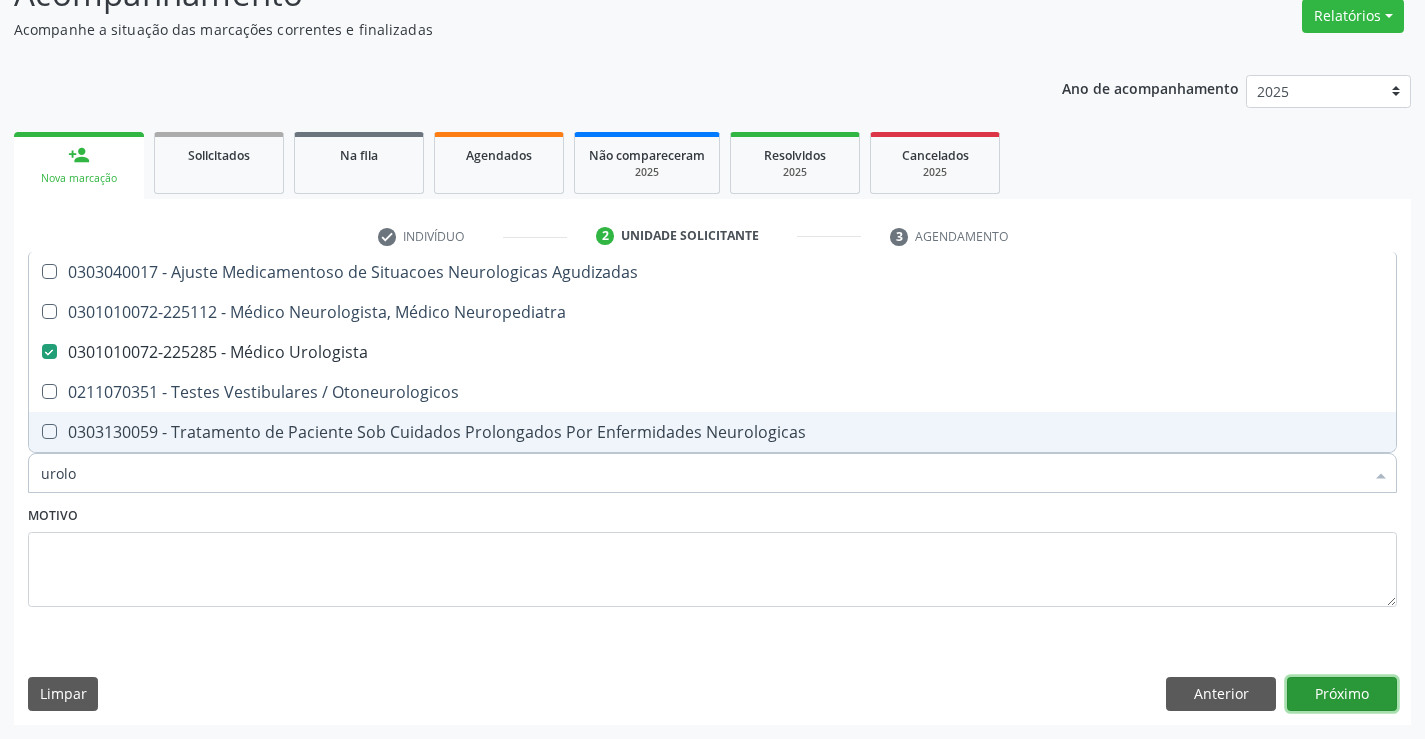 click on "Próximo" at bounding box center [1342, 694] 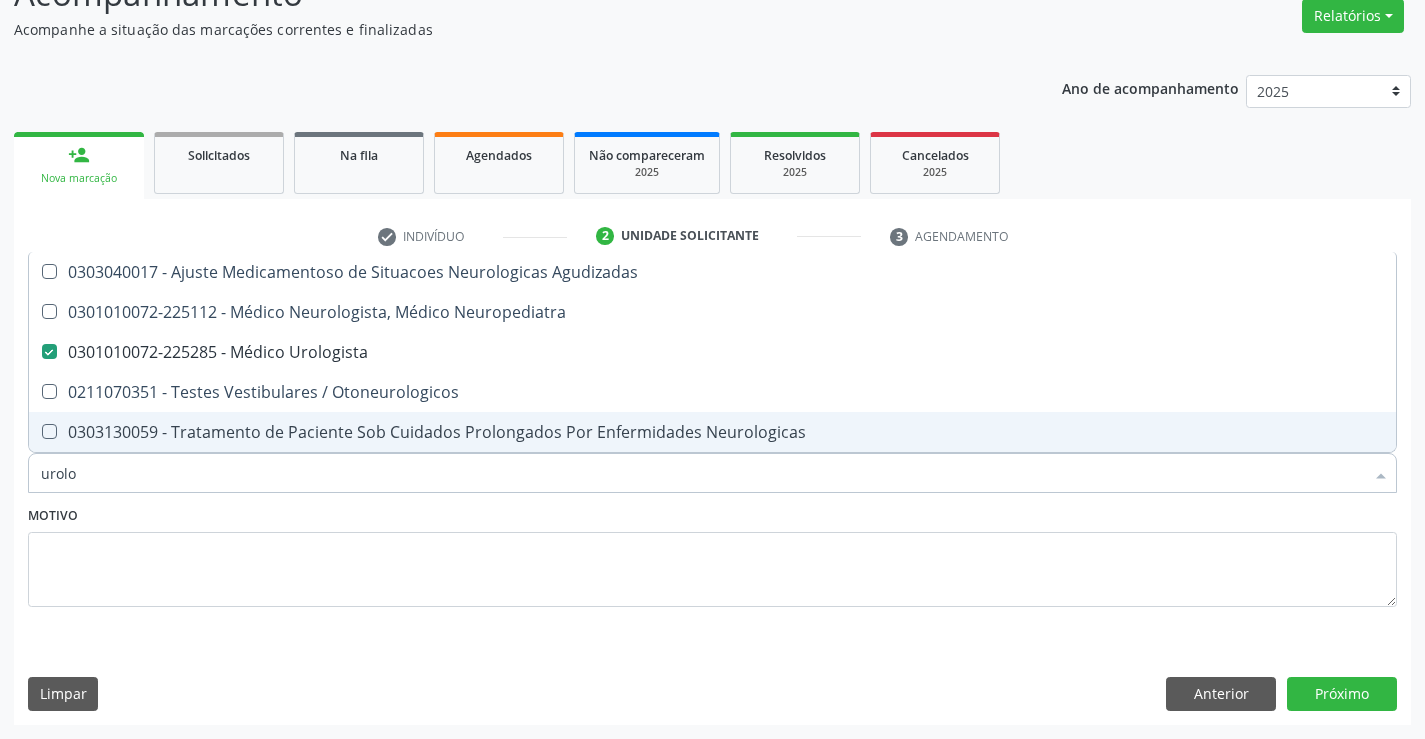 scroll, scrollTop: 131, scrollLeft: 0, axis: vertical 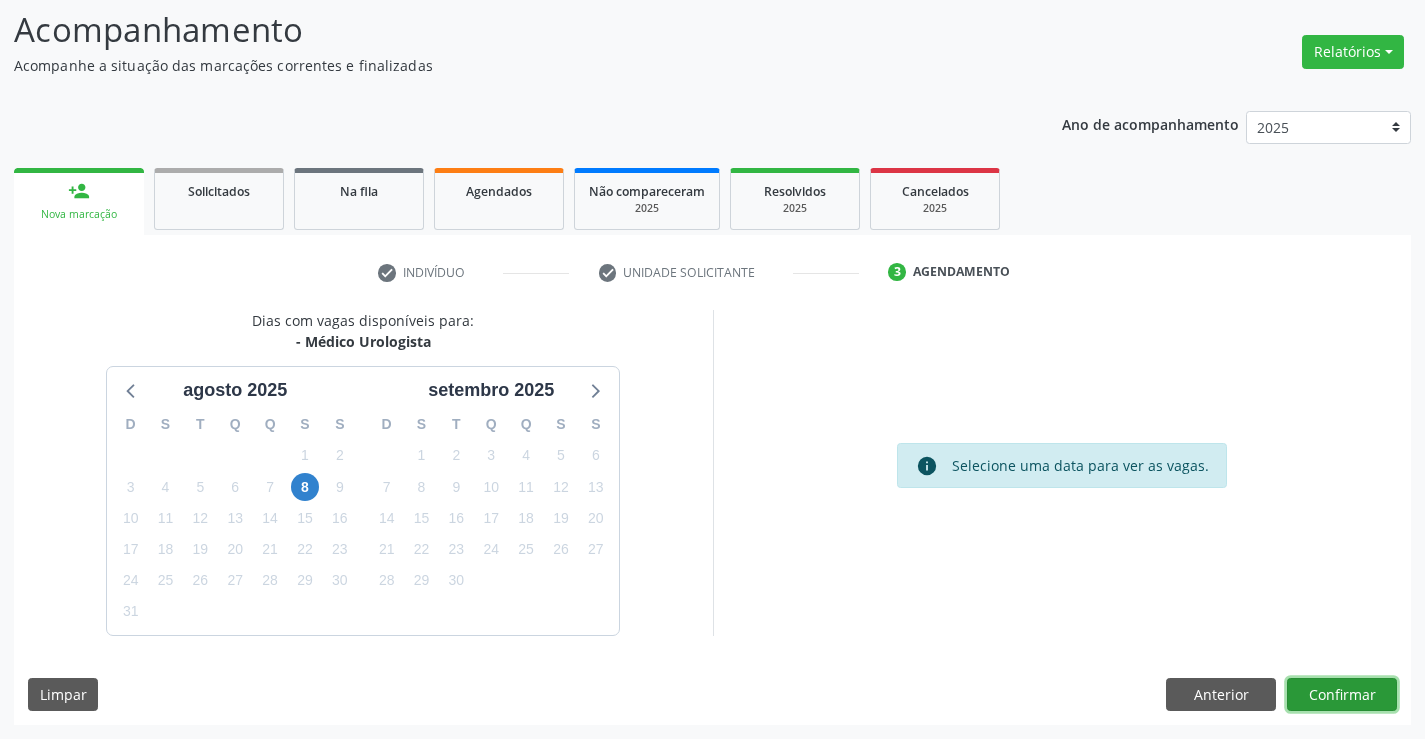 click on "Confirmar" at bounding box center [1342, 695] 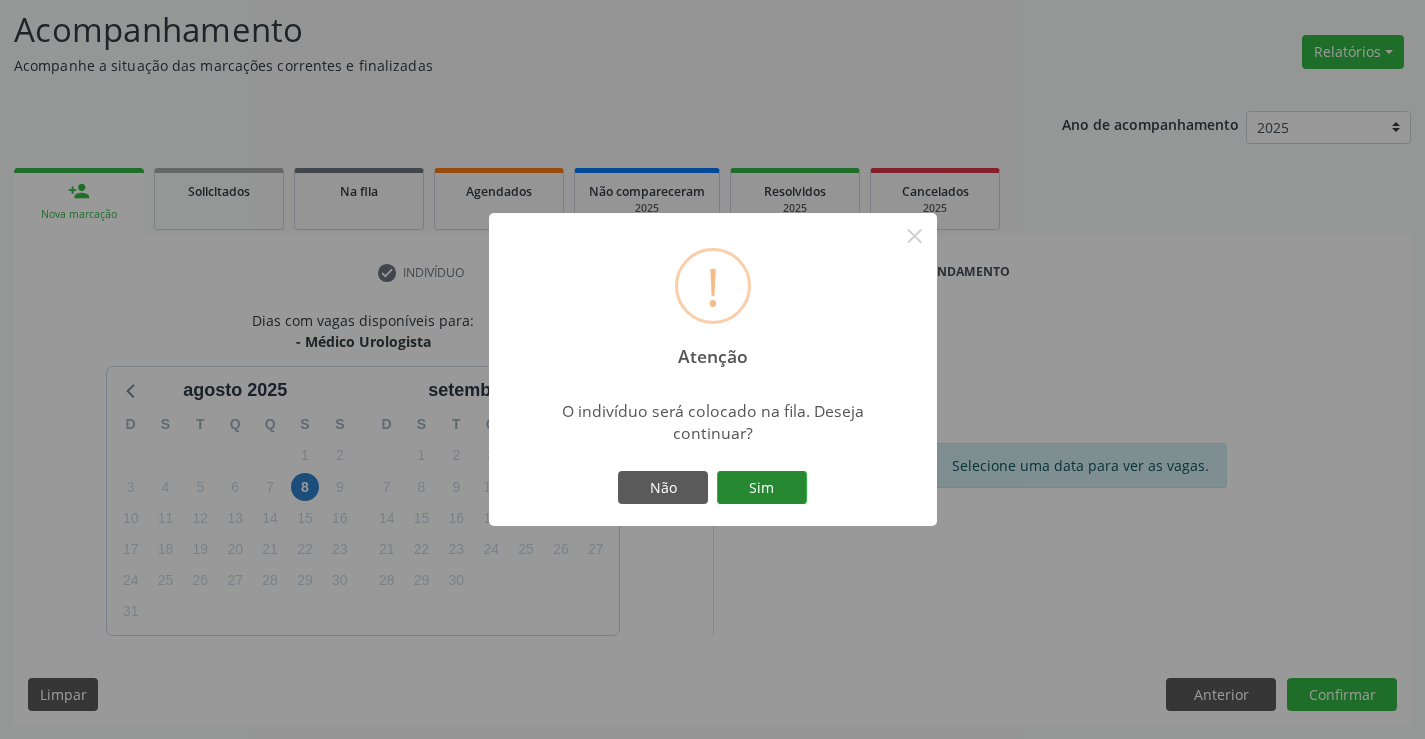 click on "Sim" at bounding box center [762, 488] 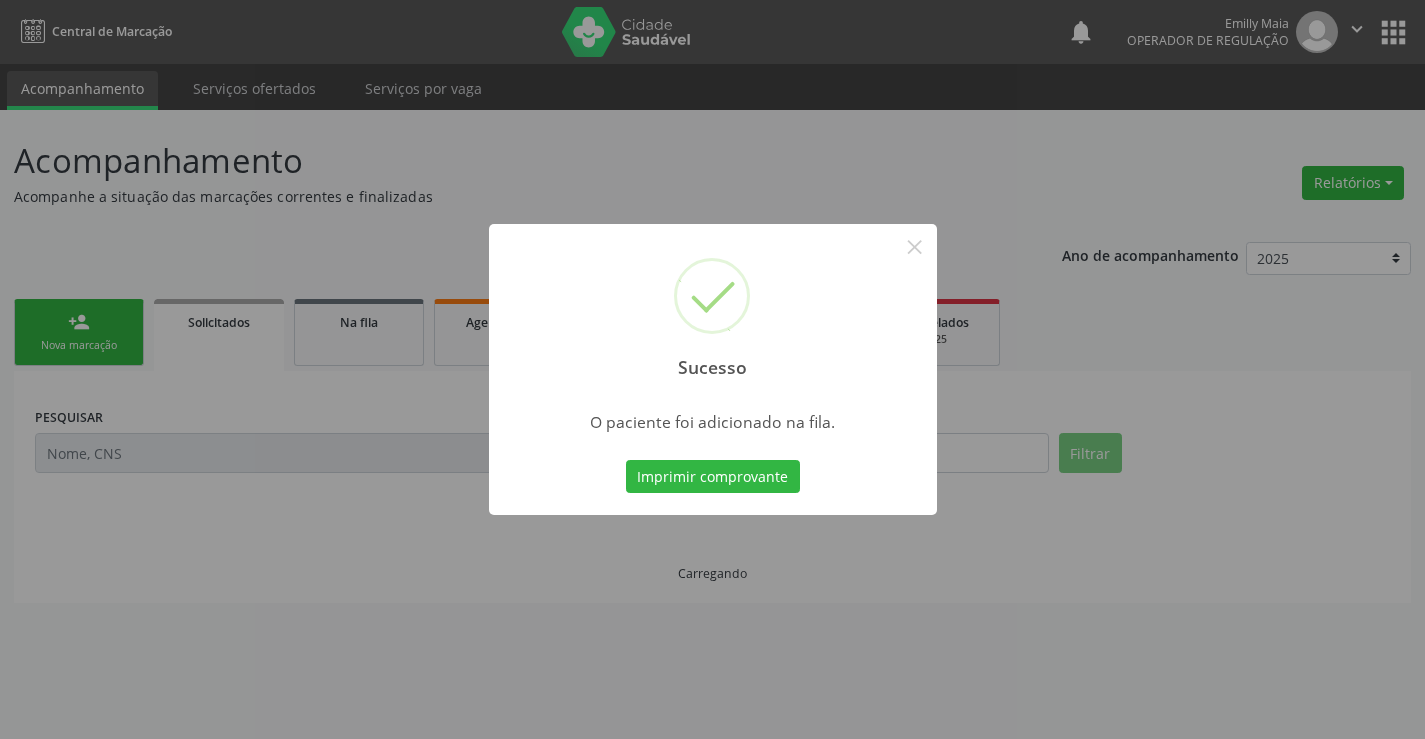 scroll, scrollTop: 0, scrollLeft: 0, axis: both 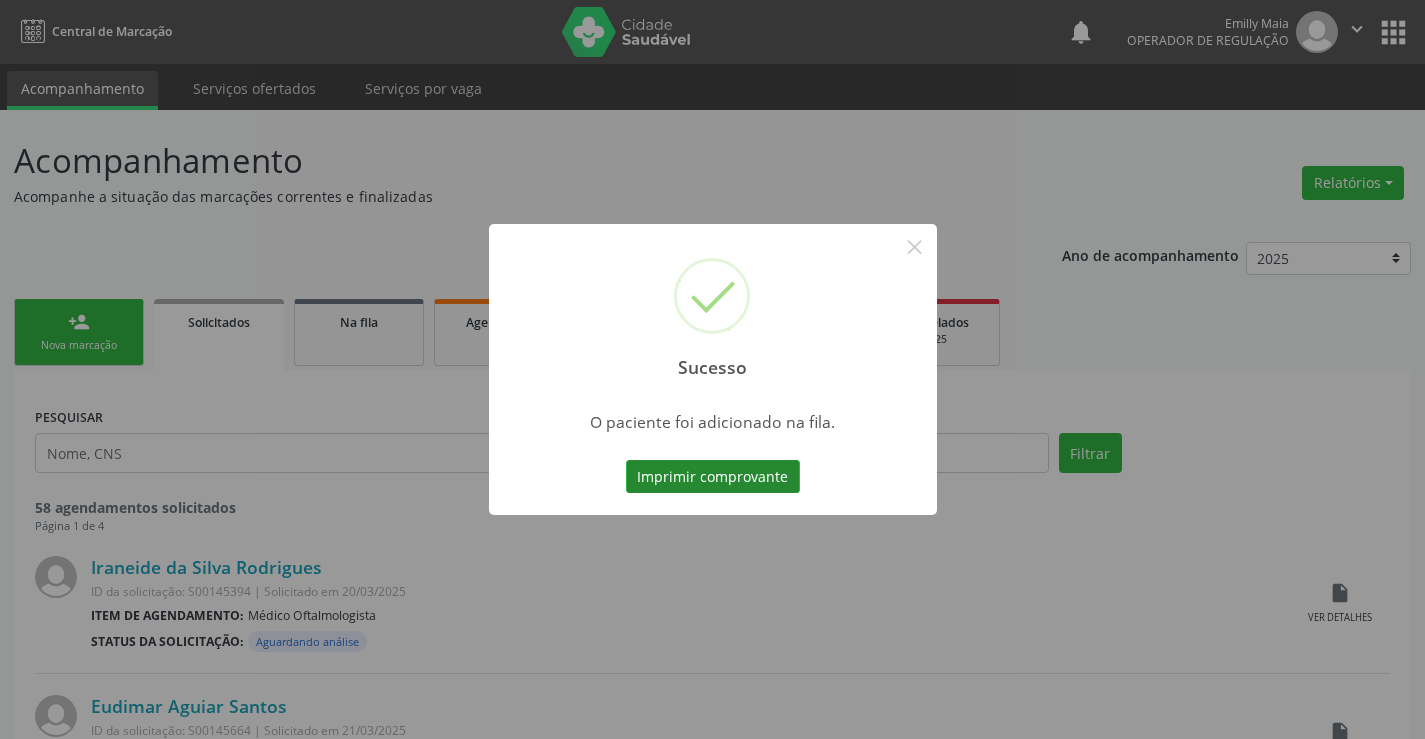 click on "Imprimir comprovante" at bounding box center (713, 477) 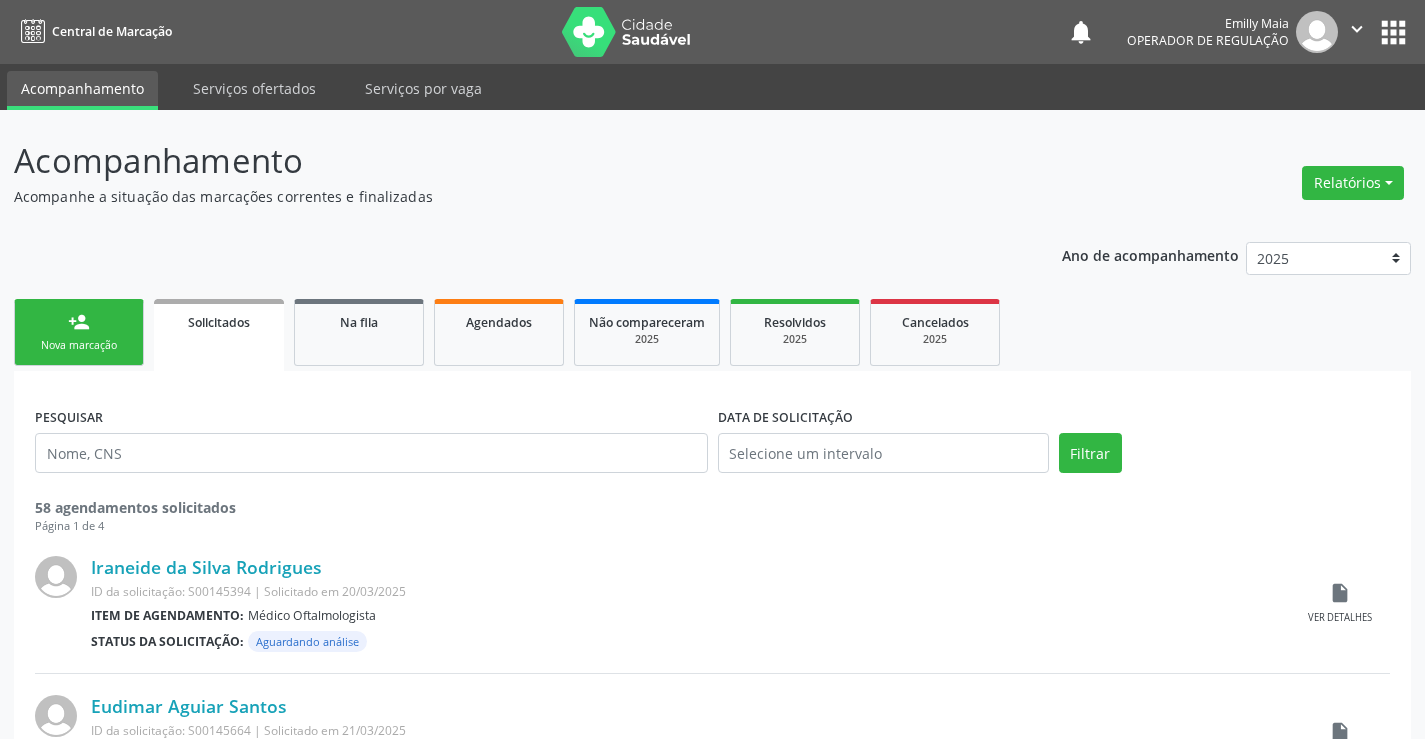 click on "person_add
Nova marcação" at bounding box center (79, 332) 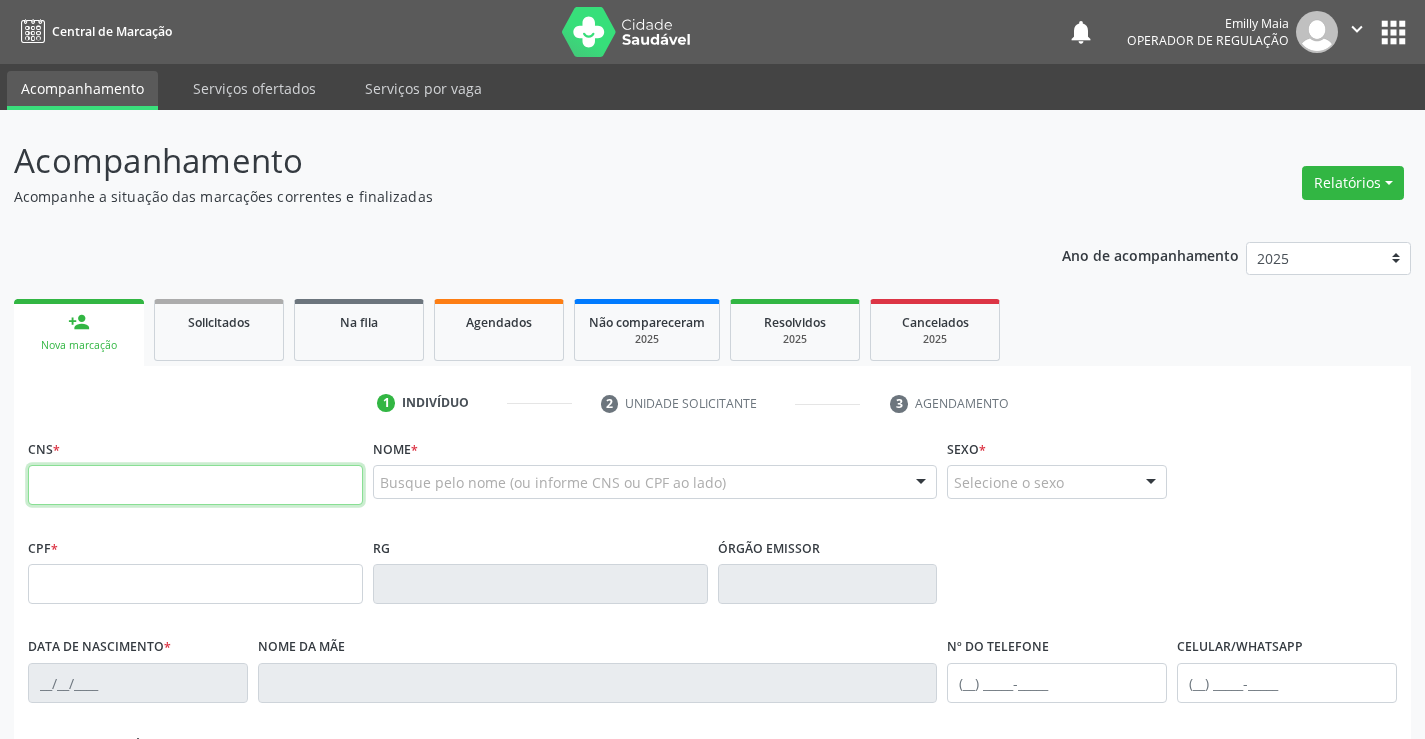 click at bounding box center [195, 485] 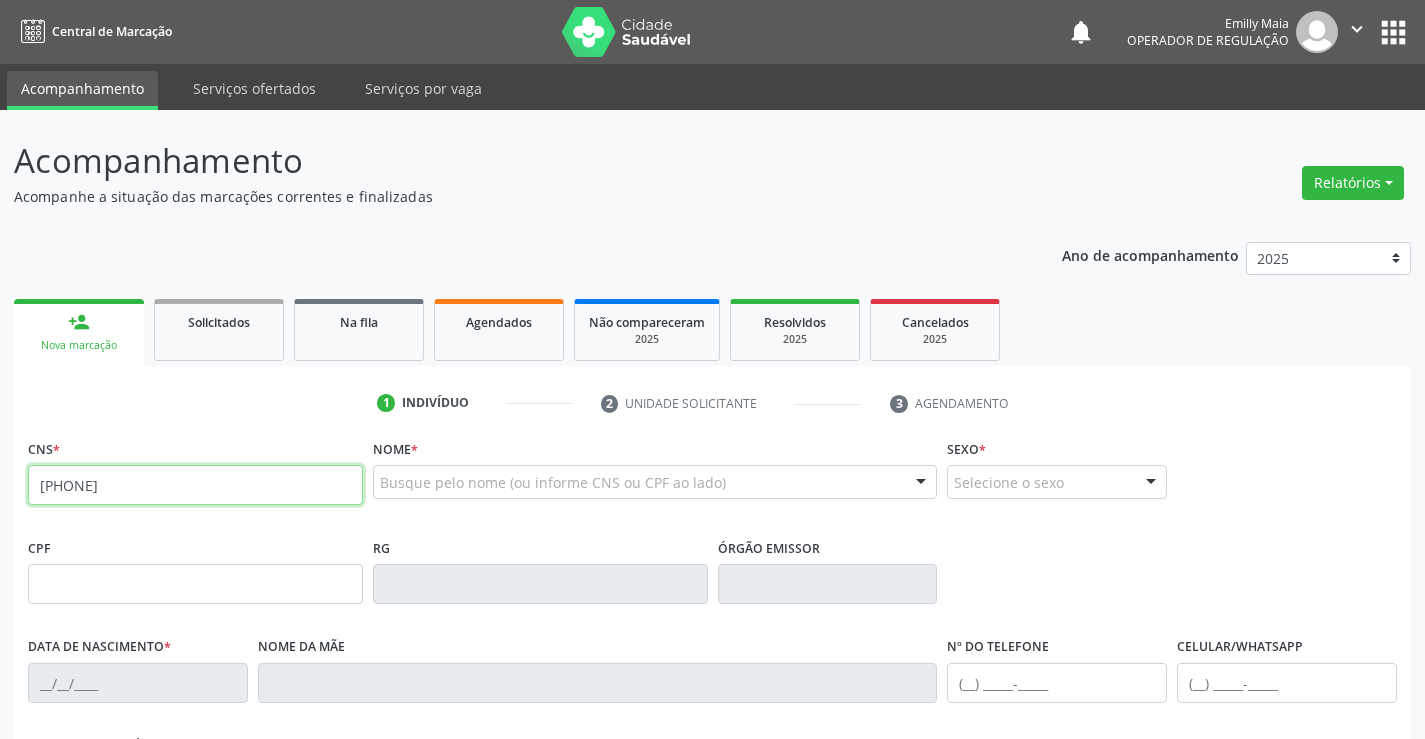 type on "[PHONE]" 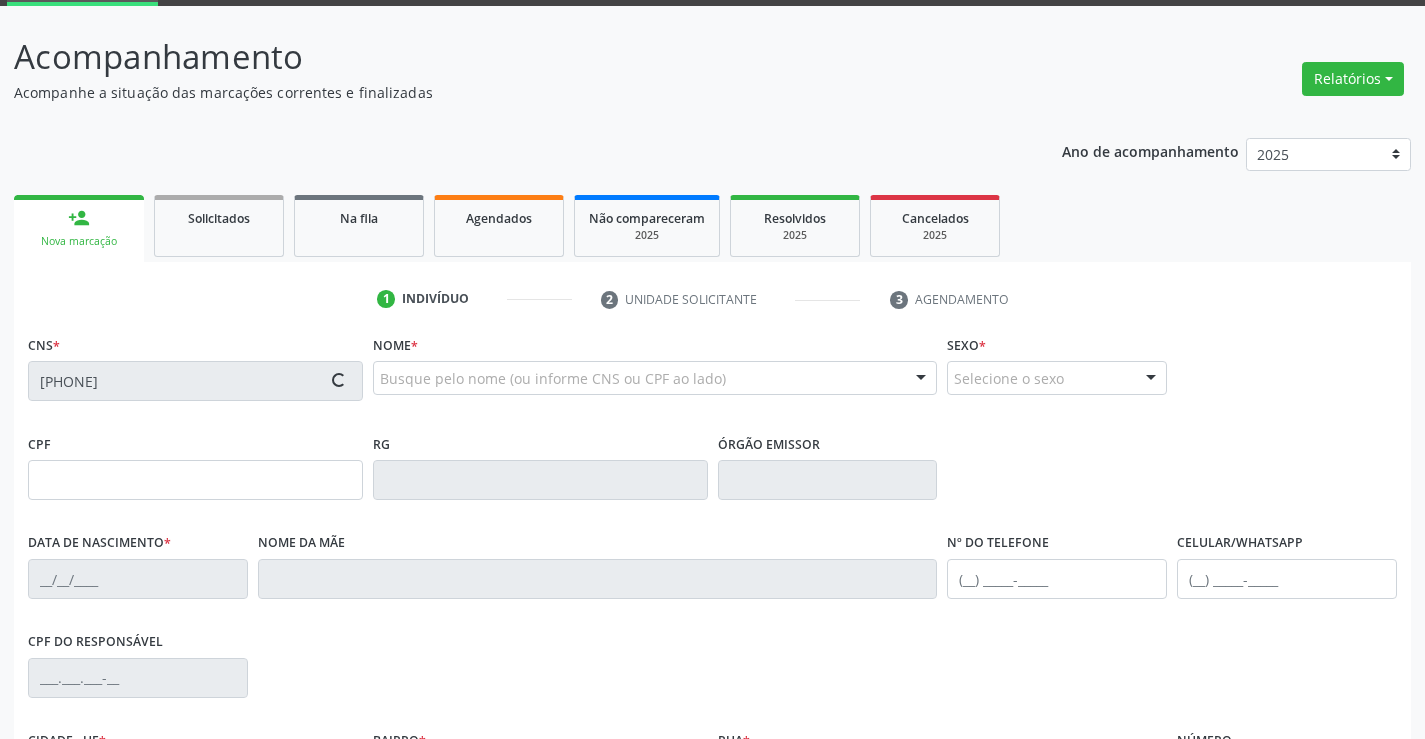 type on "[NUMBER]" 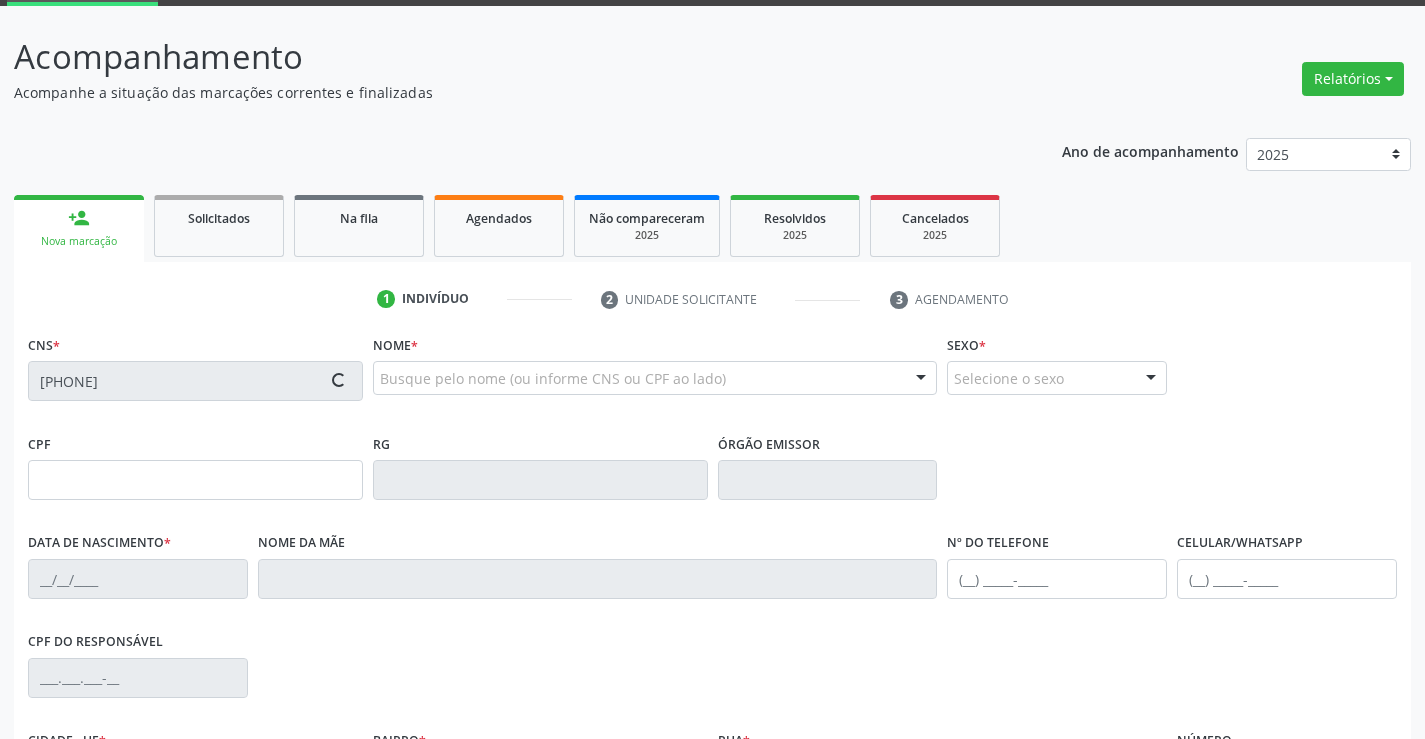 type on "[DATE]" 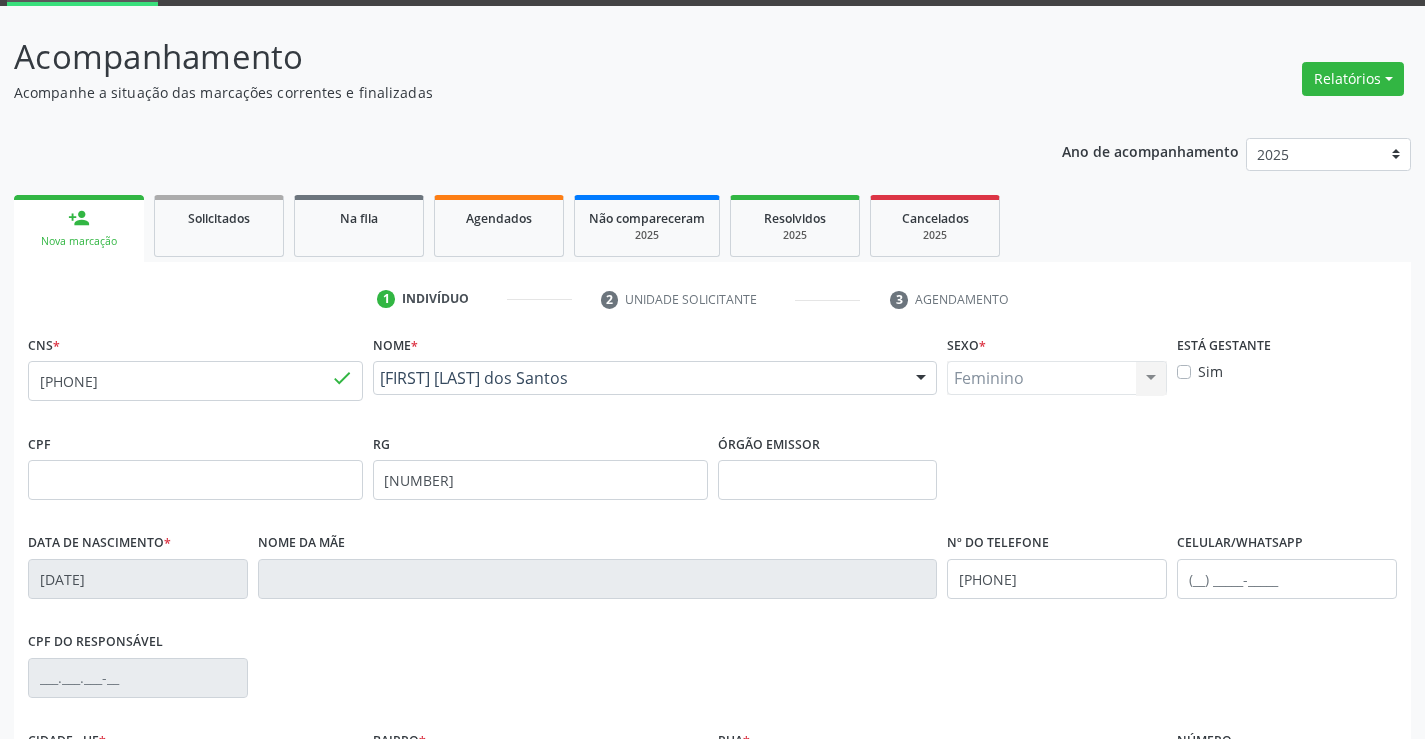 scroll, scrollTop: 345, scrollLeft: 0, axis: vertical 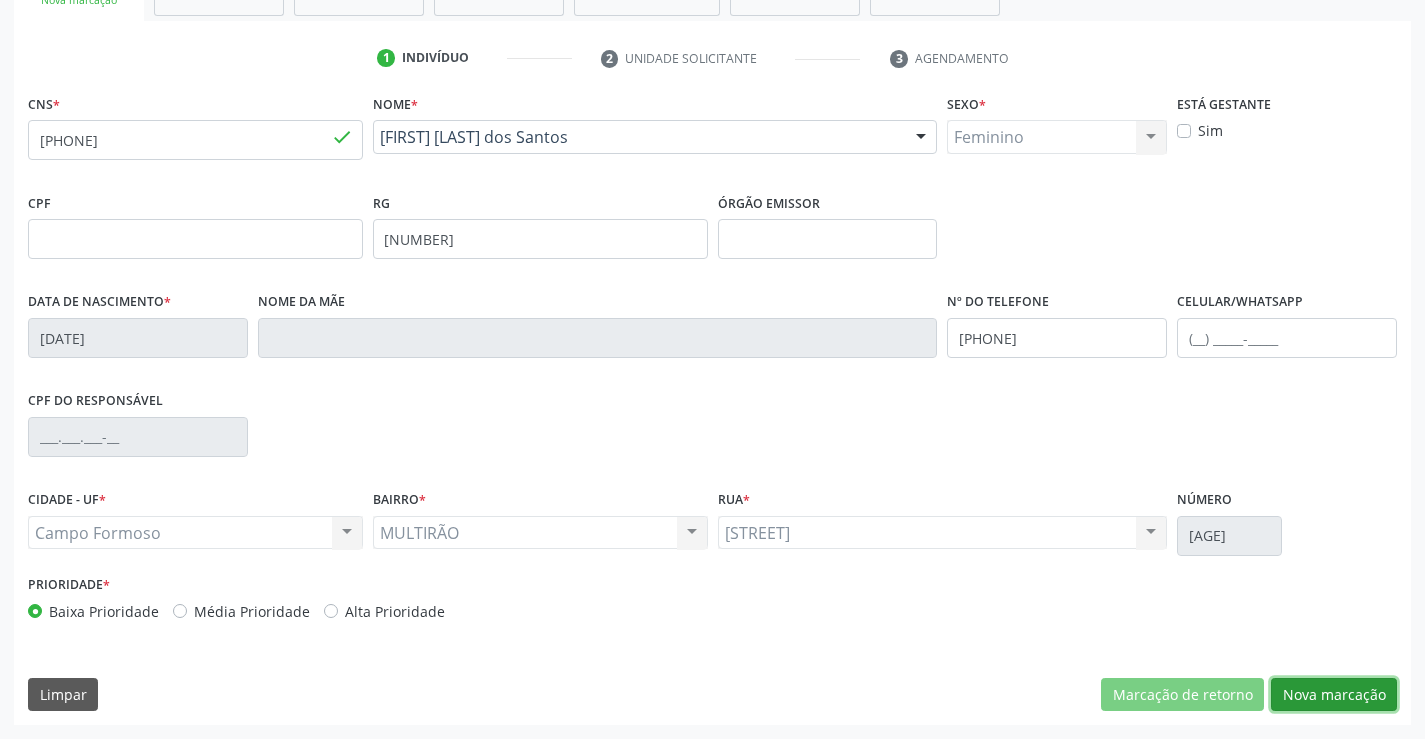 click on "Nova marcação" at bounding box center [1334, 695] 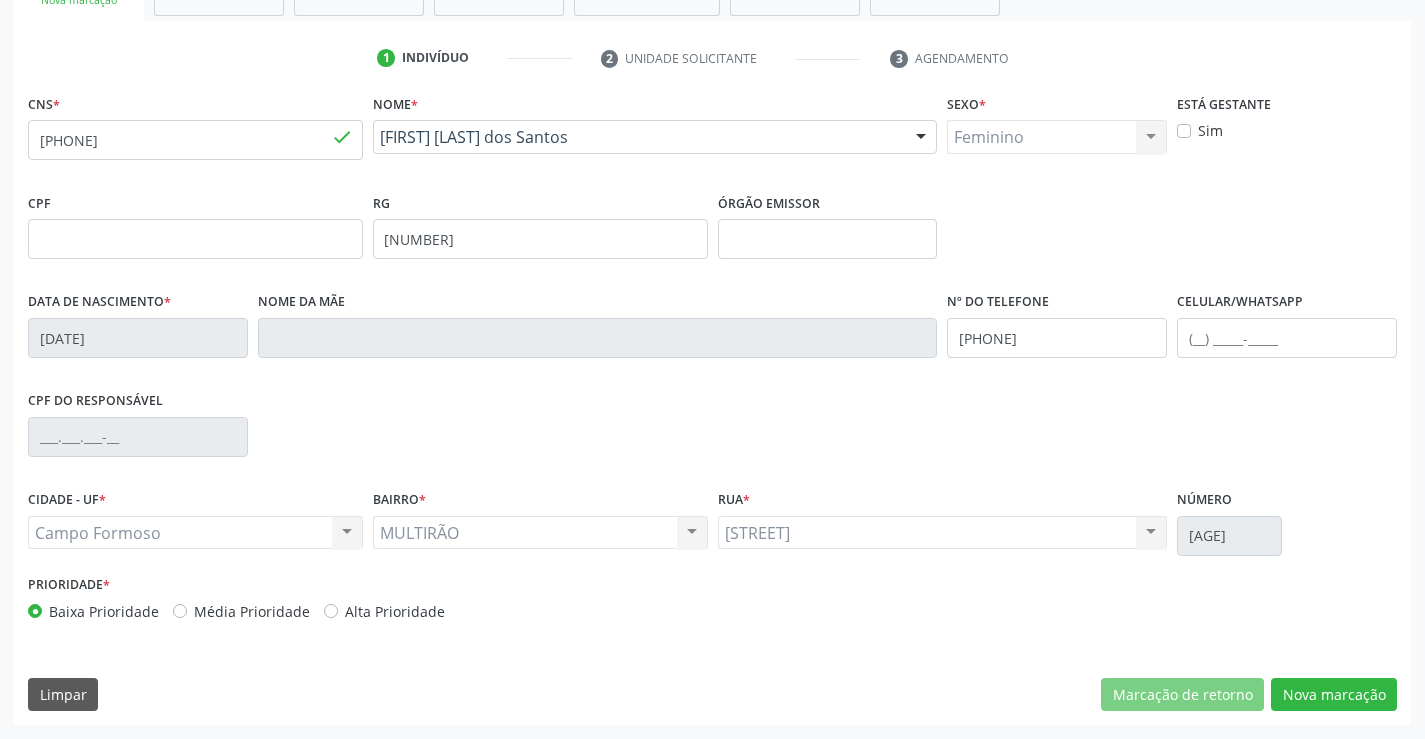 scroll, scrollTop: 167, scrollLeft: 0, axis: vertical 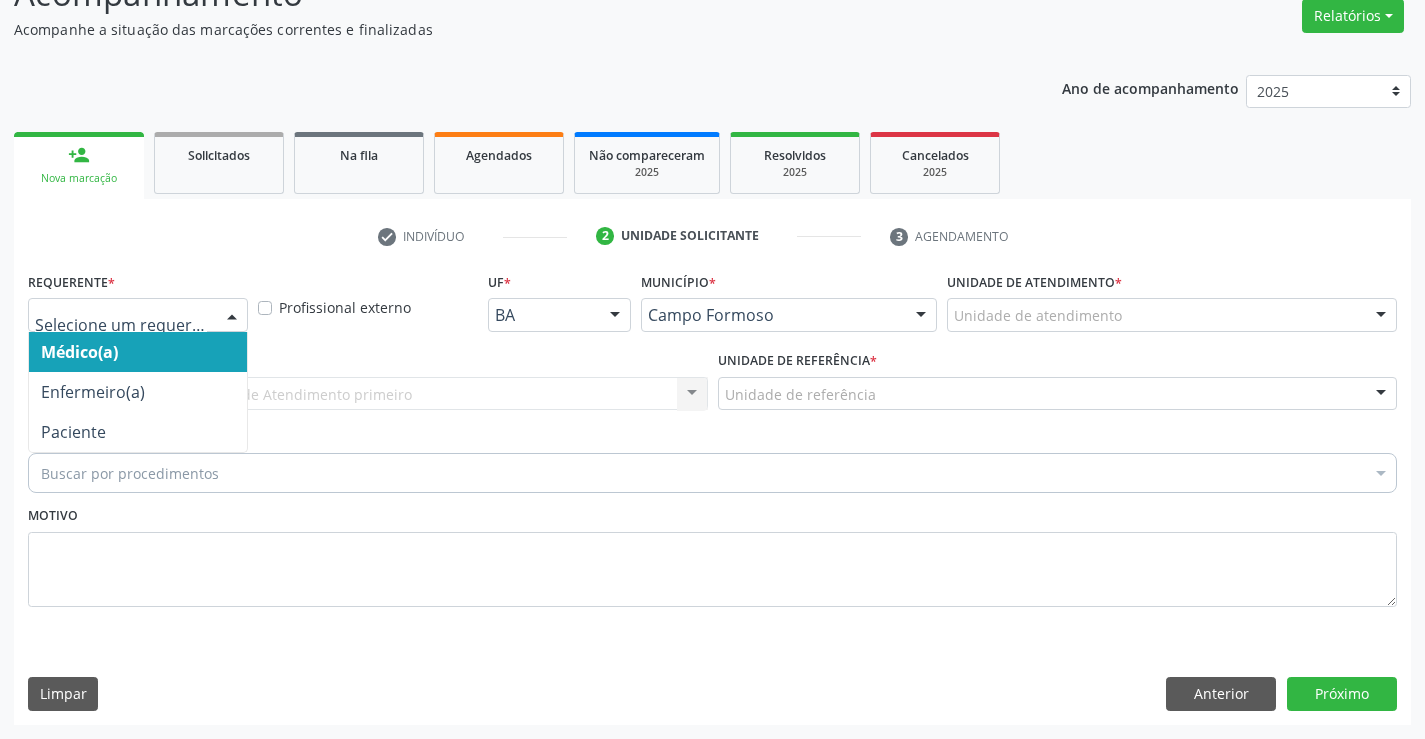 click at bounding box center (232, 316) 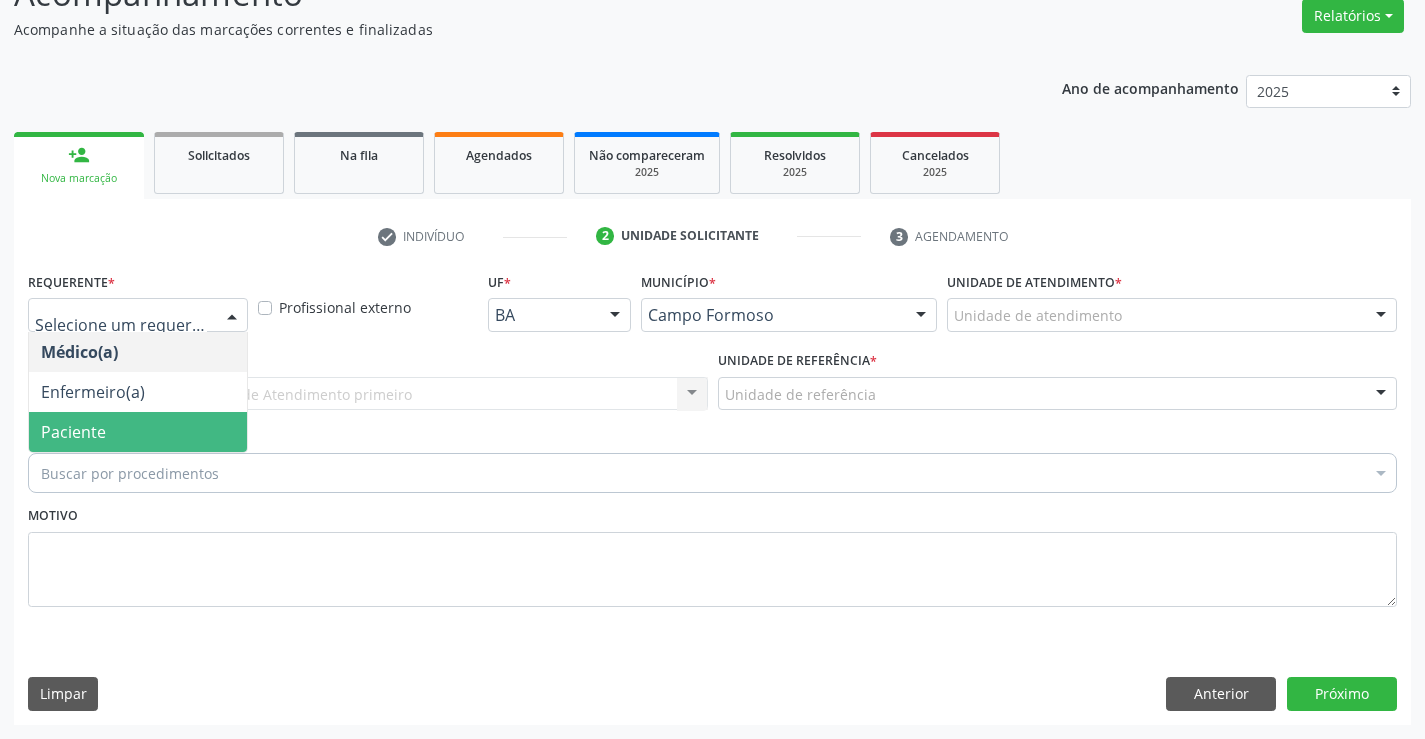 click on "Paciente" at bounding box center [73, 432] 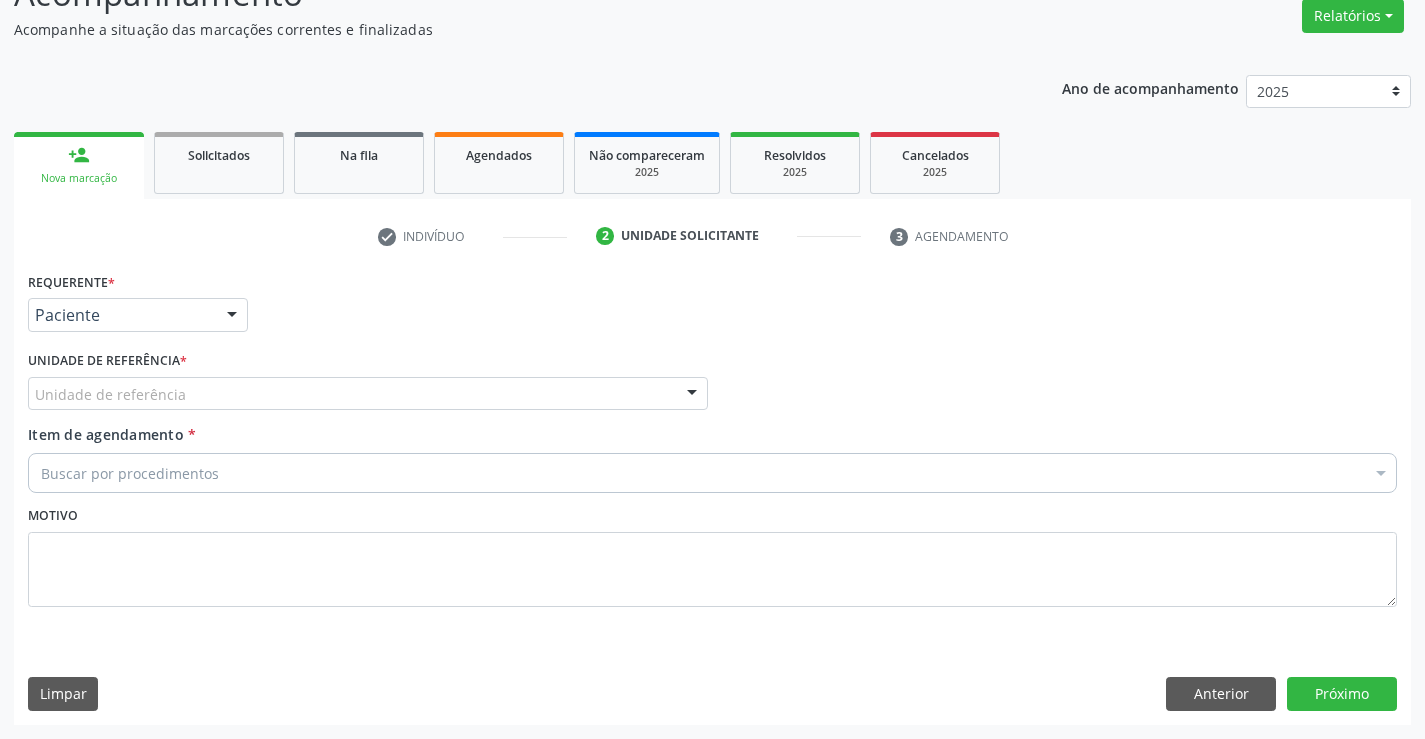 click on "Unidade de referência" at bounding box center (368, 394) 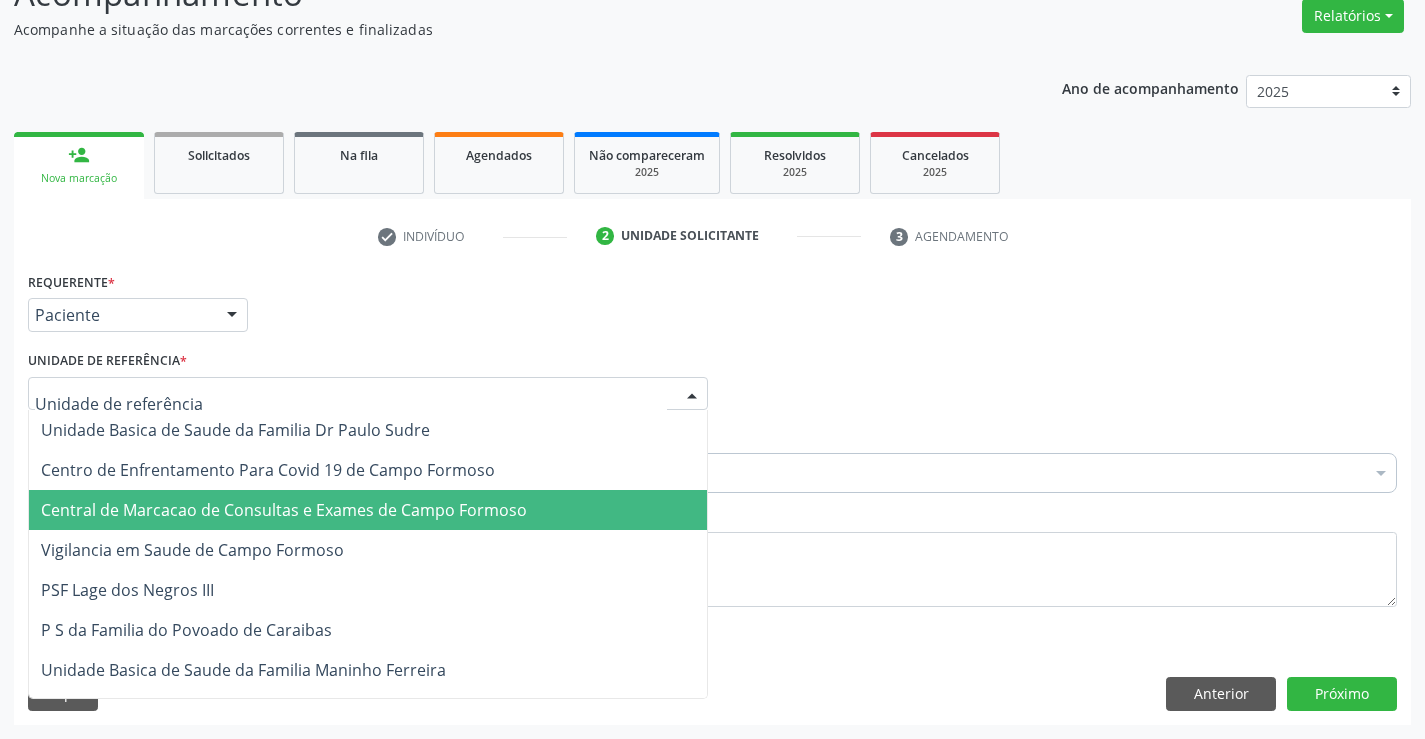 click on "Central de Marcacao de Consultas e Exames de Campo Formoso" at bounding box center [284, 510] 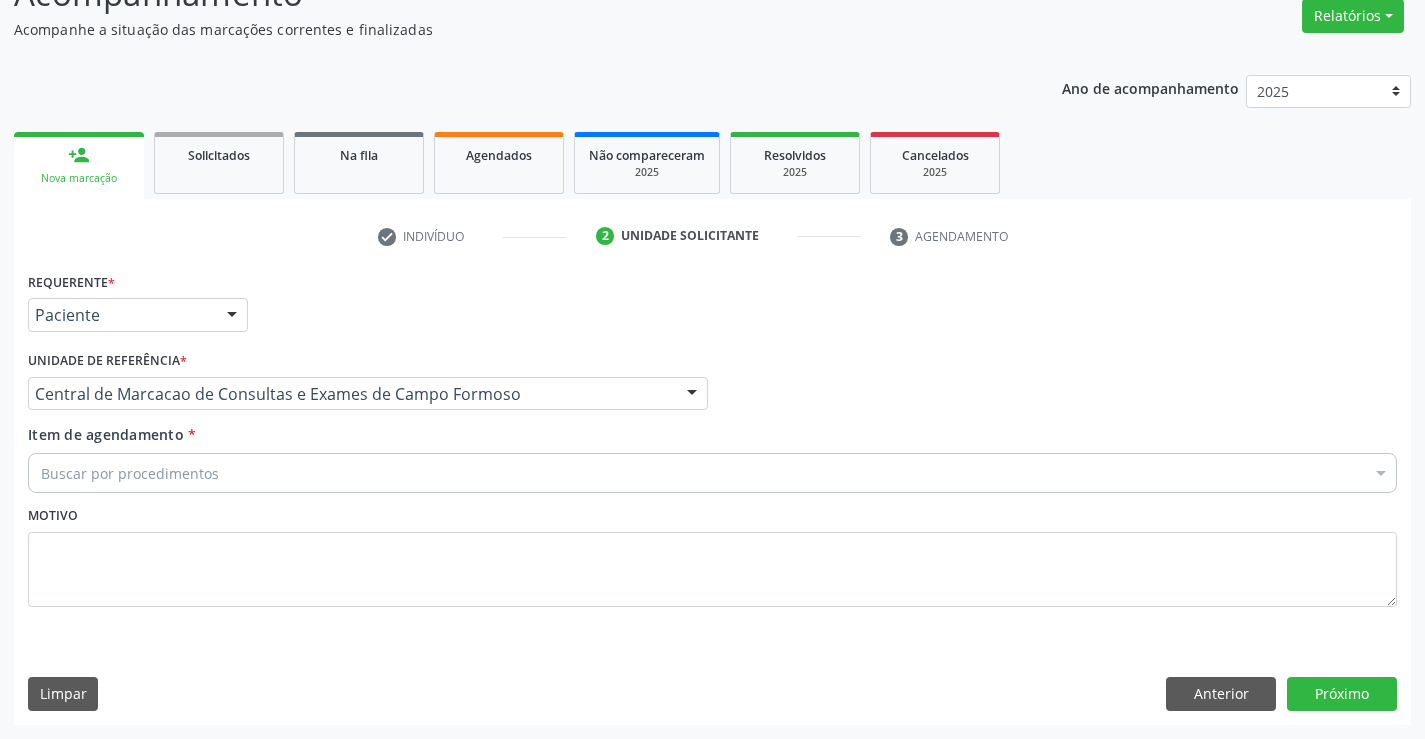 click on "Buscar por procedimentos" at bounding box center [712, 473] 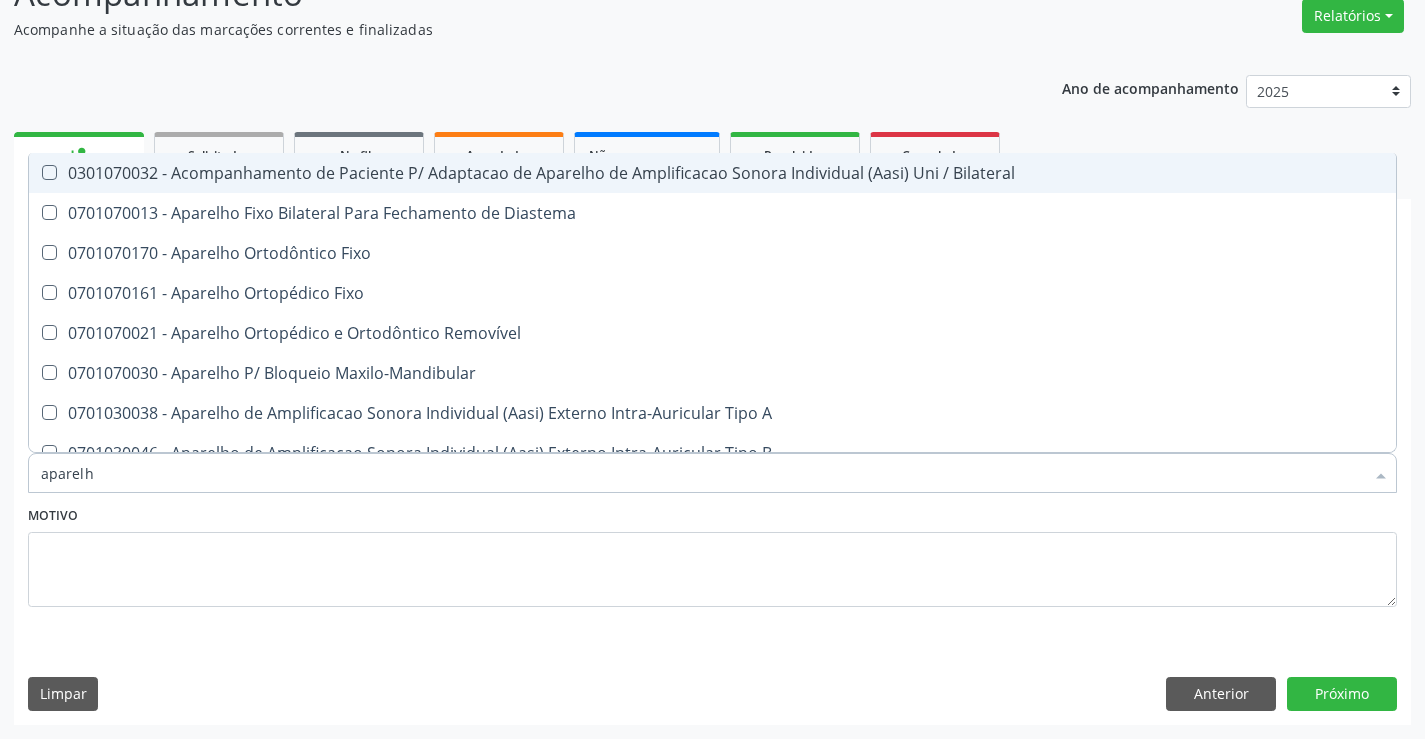 type on "aparelho" 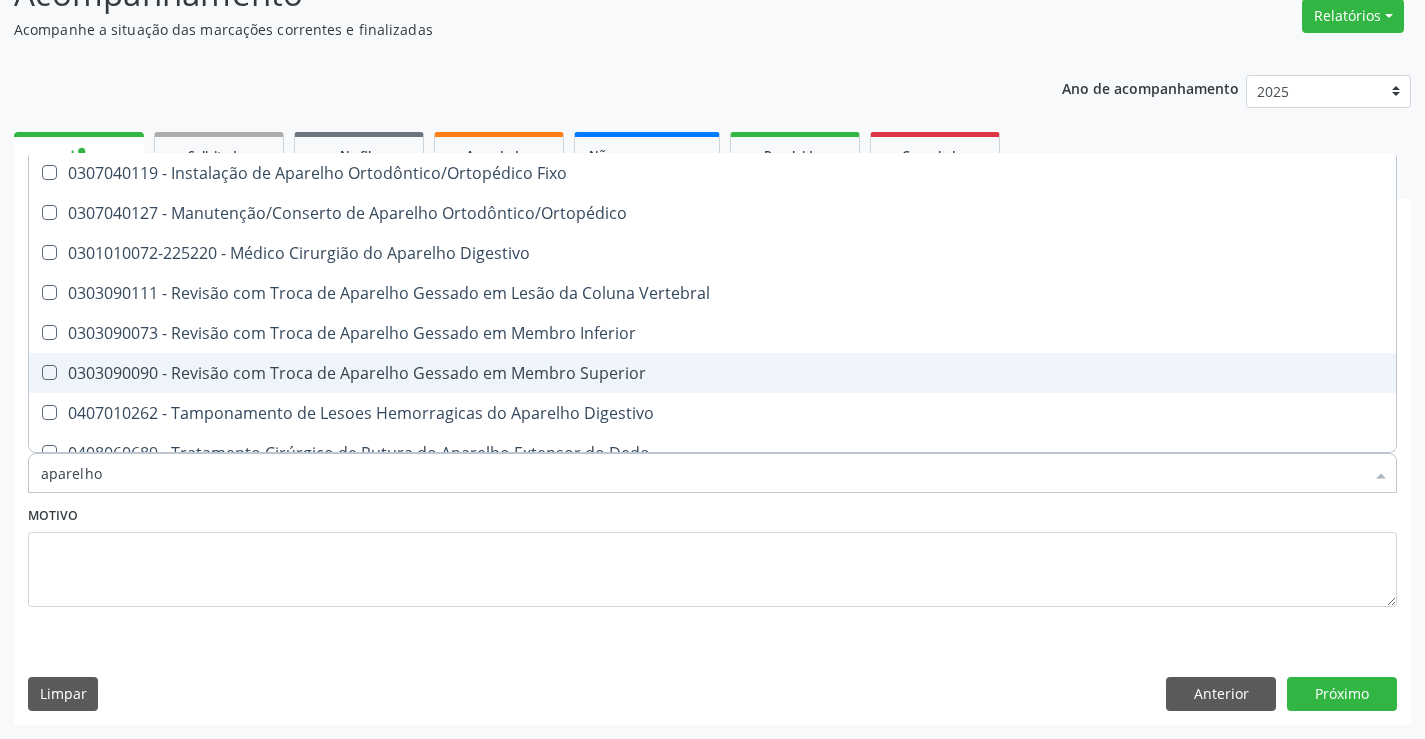scroll, scrollTop: 1221, scrollLeft: 0, axis: vertical 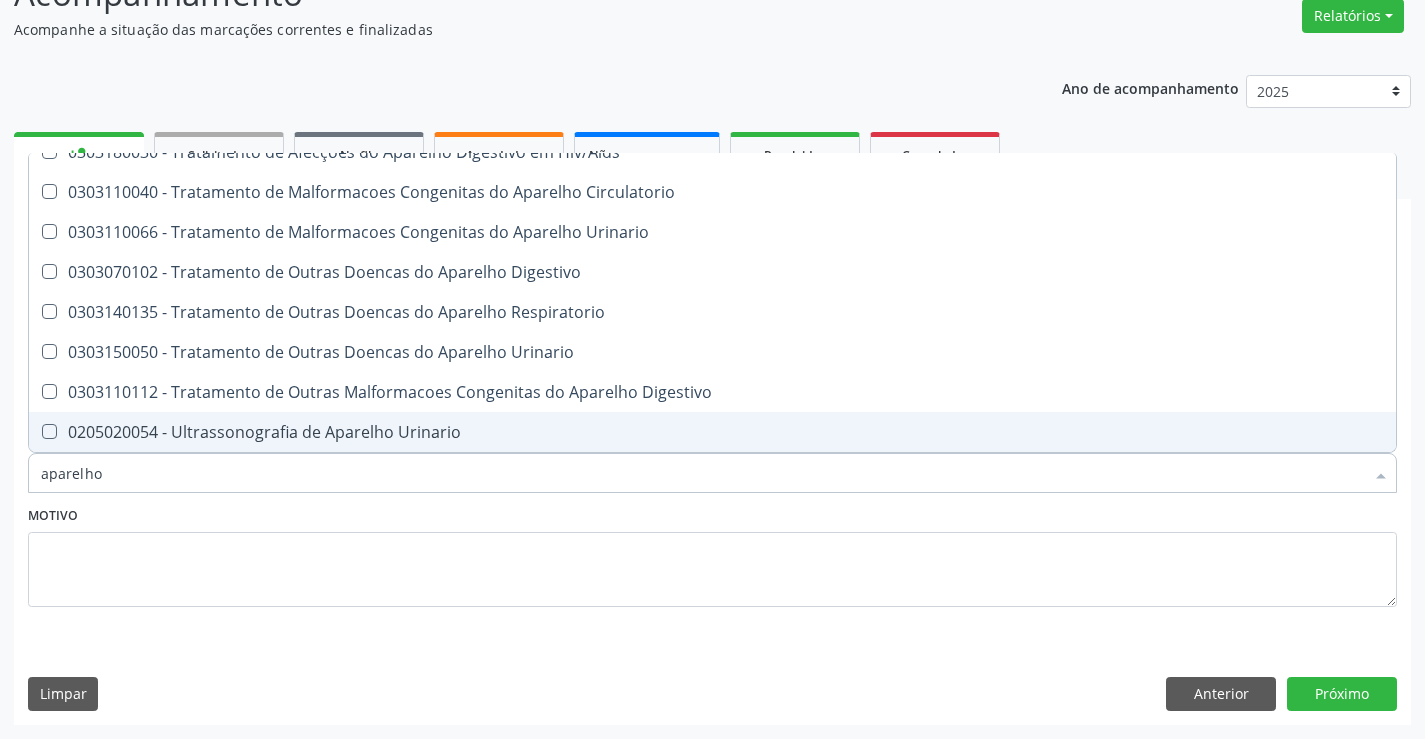 click on "0205020054 - Ultrassonografia de Aparelho Urinario" at bounding box center (712, 432) 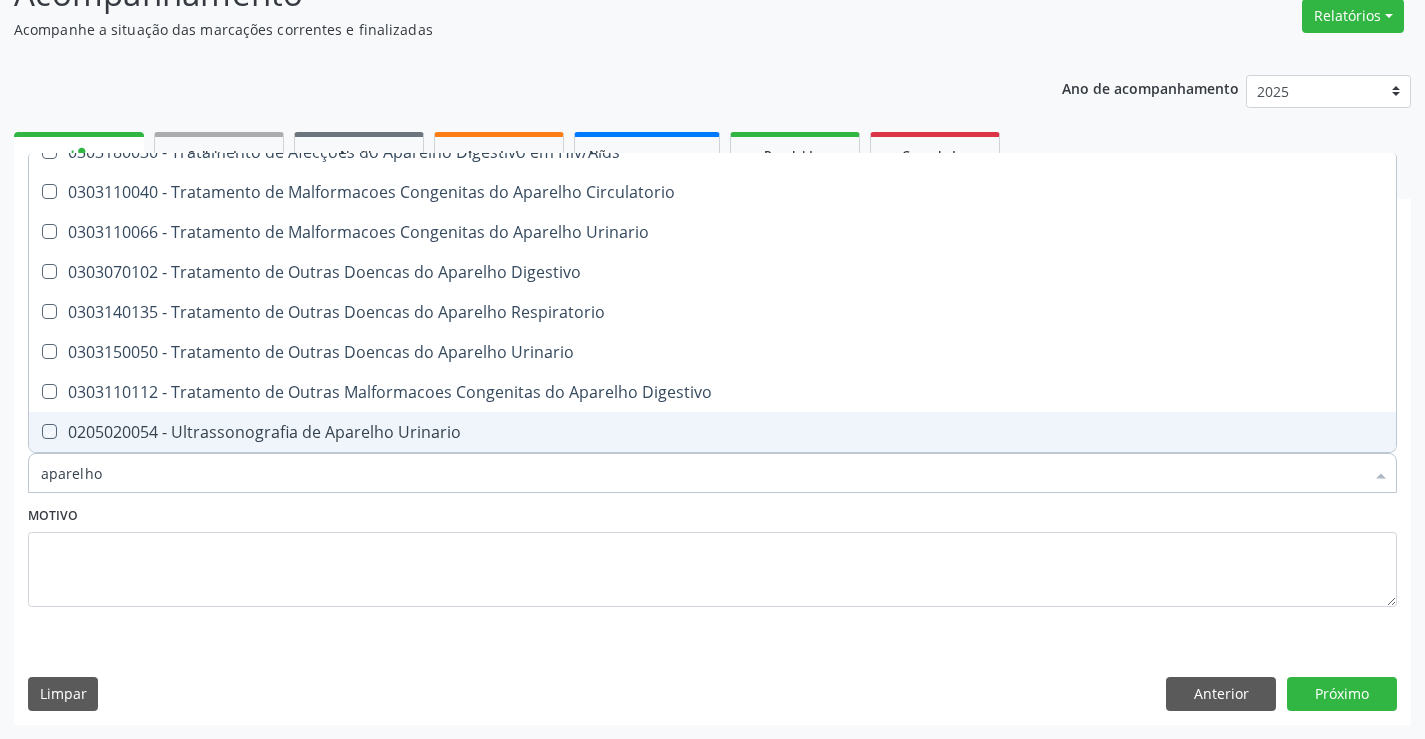 checkbox on "true" 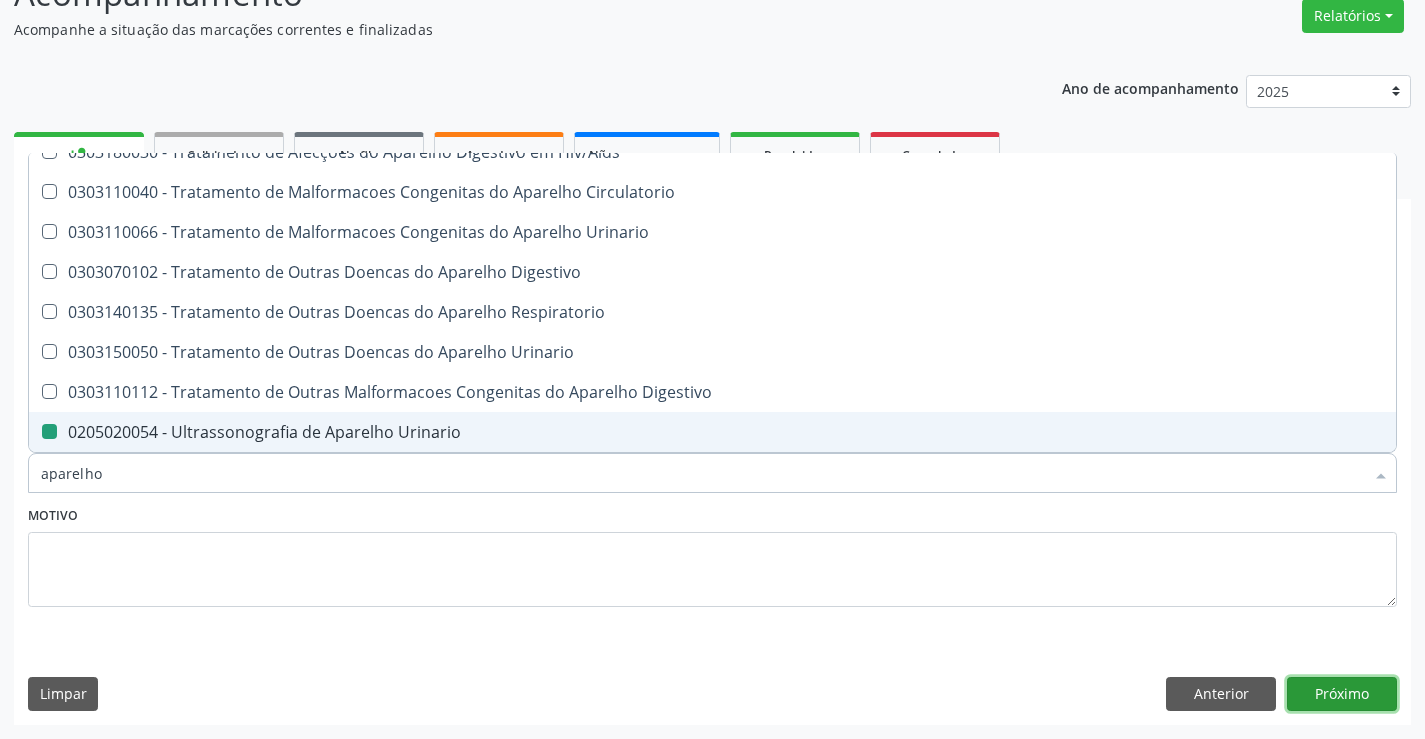 click on "Próximo" at bounding box center [1342, 694] 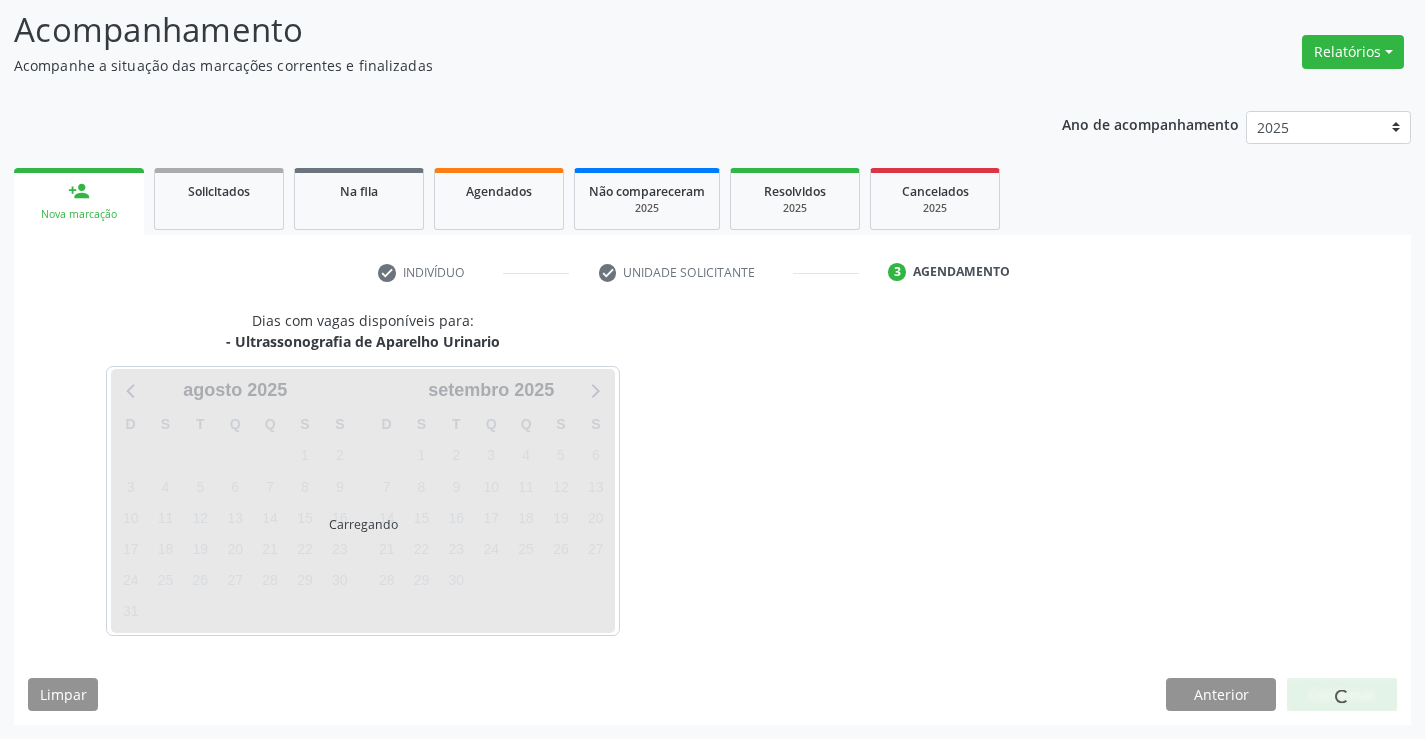 scroll, scrollTop: 131, scrollLeft: 0, axis: vertical 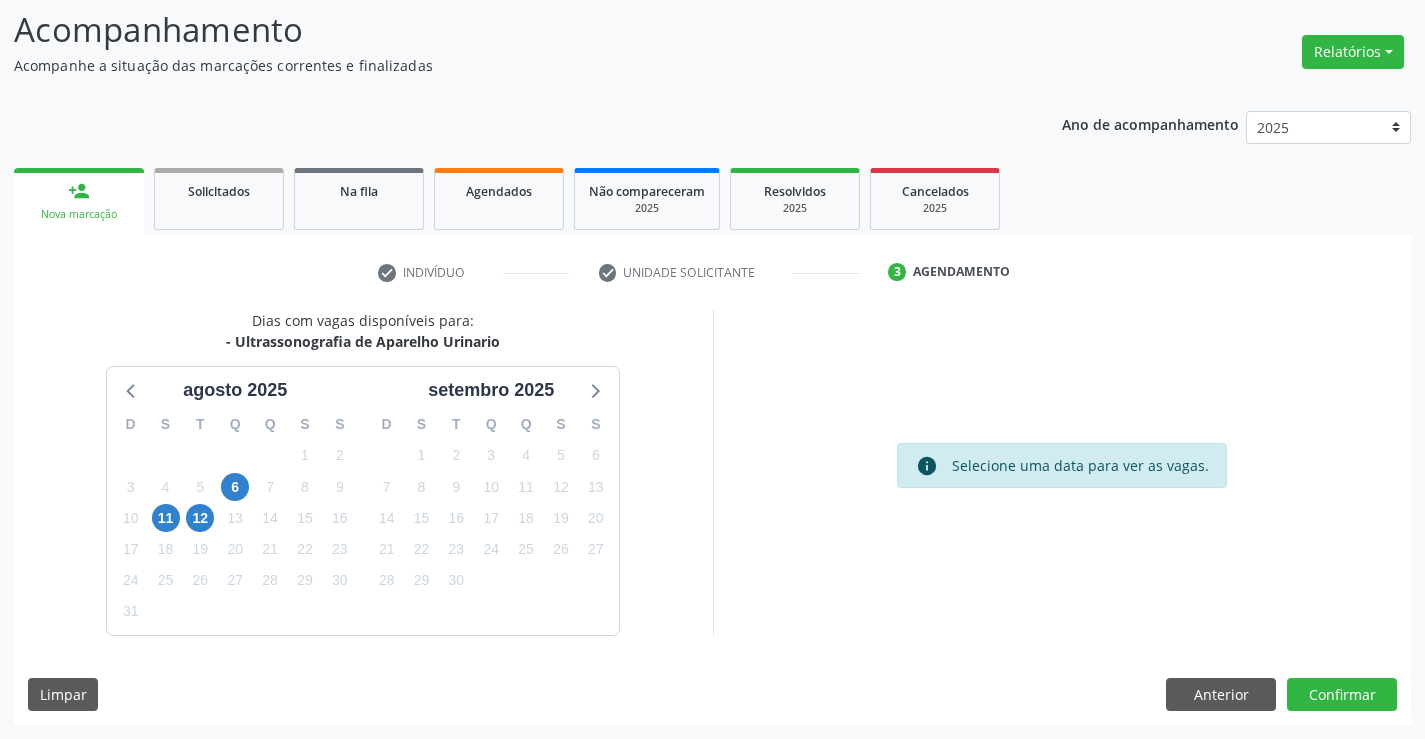 drag, startPoint x: 1359, startPoint y: 718, endPoint x: 1346, endPoint y: 681, distance: 39.217342 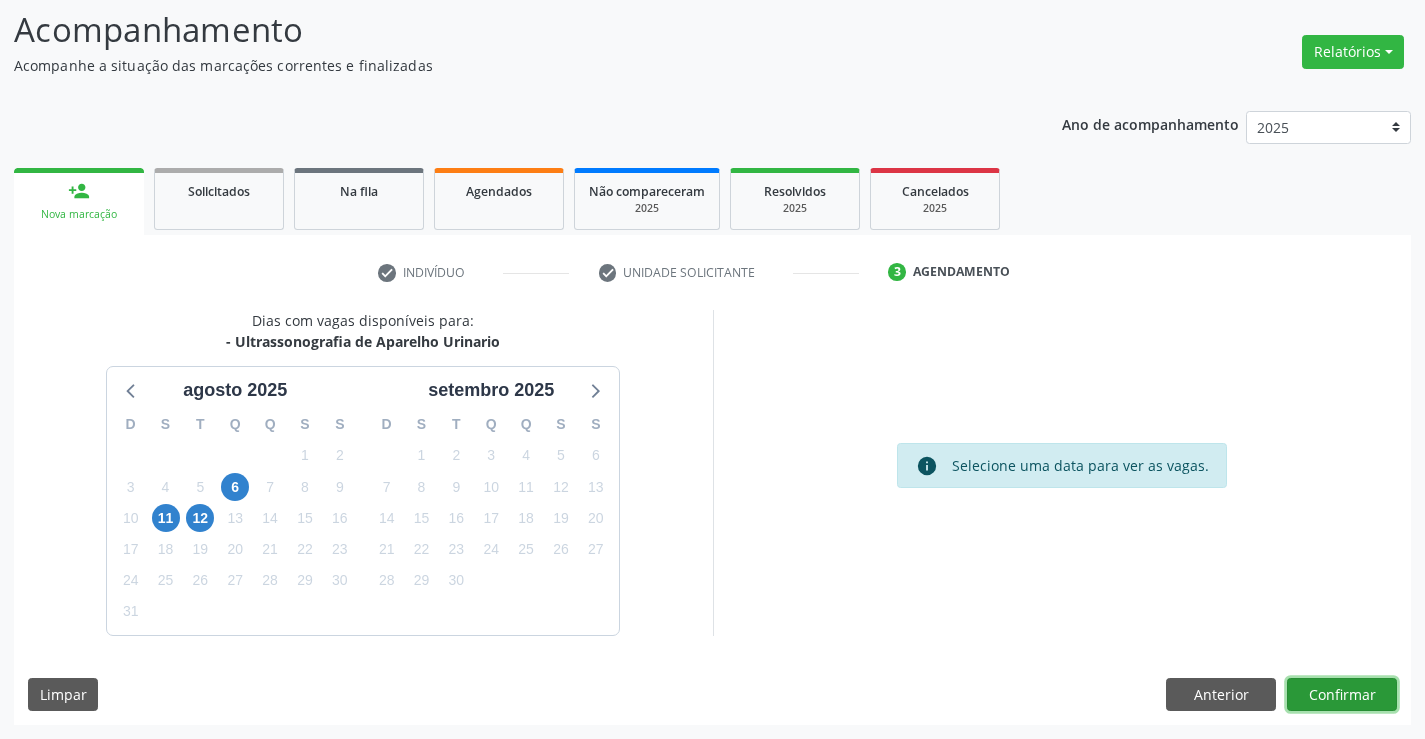 click on "Confirmar" at bounding box center (1342, 695) 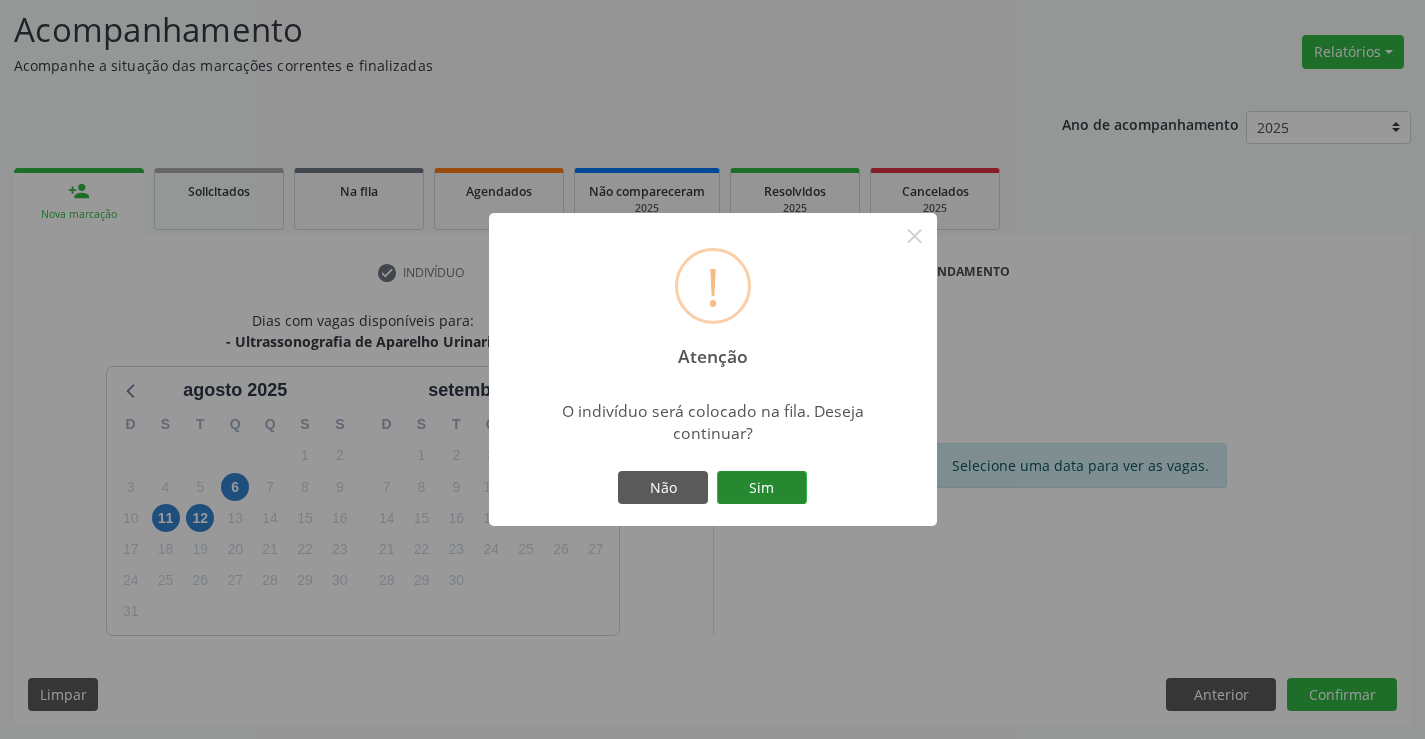 click on "Sim" at bounding box center [762, 488] 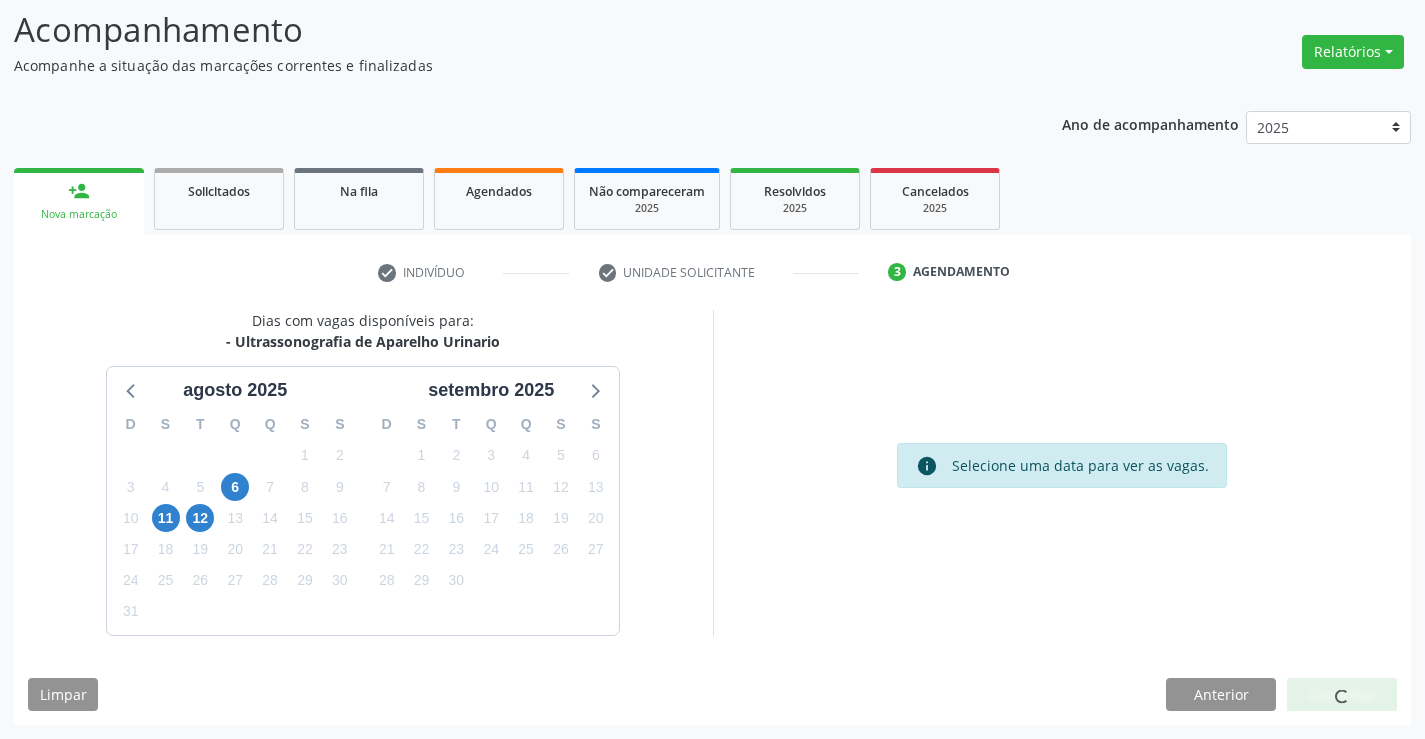 scroll, scrollTop: 0, scrollLeft: 0, axis: both 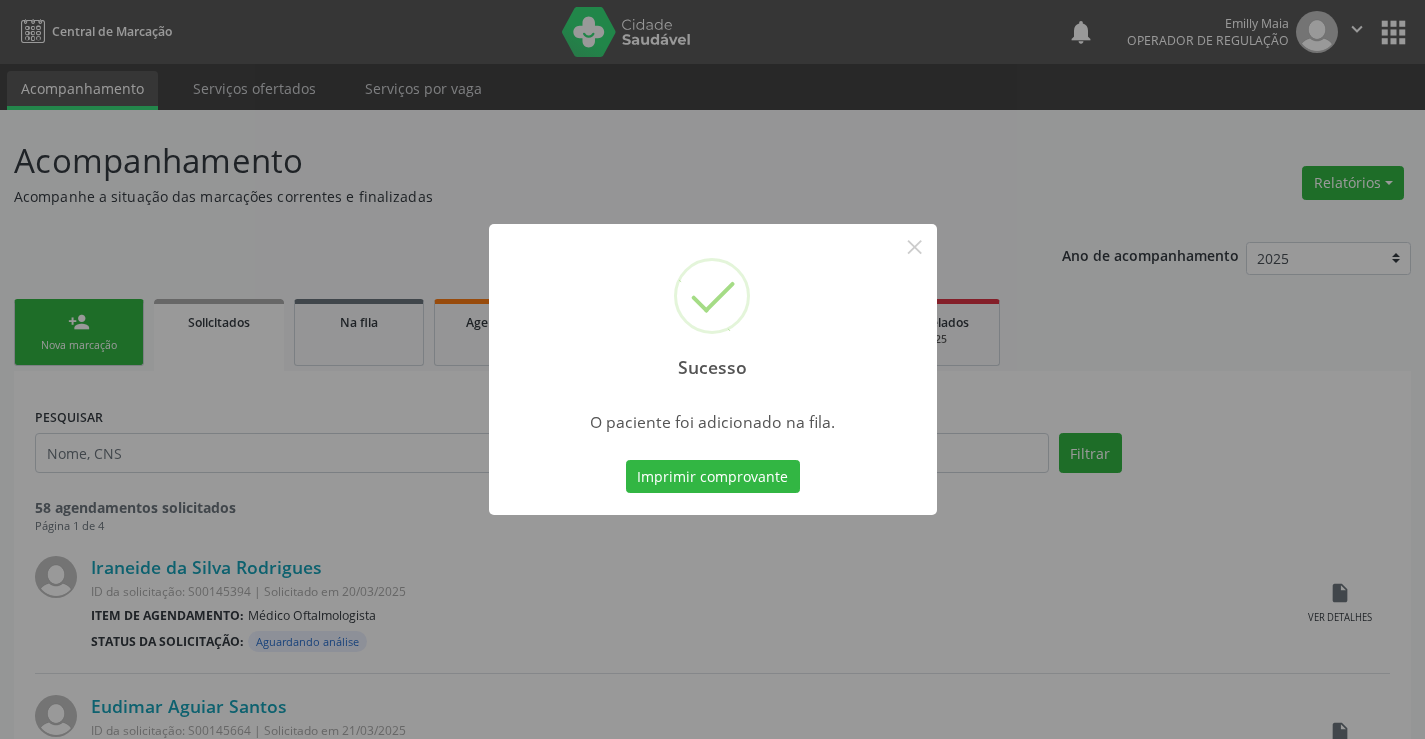 type 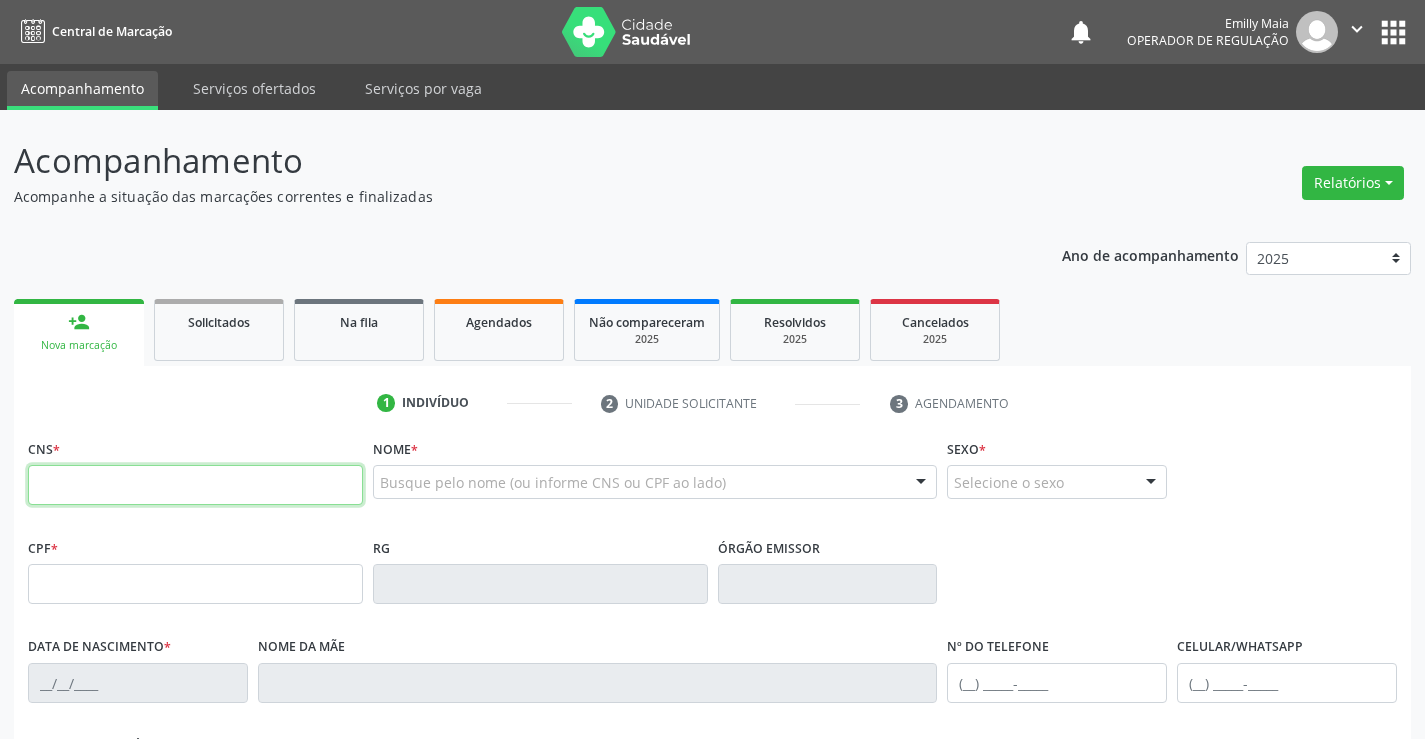 scroll, scrollTop: 0, scrollLeft: 0, axis: both 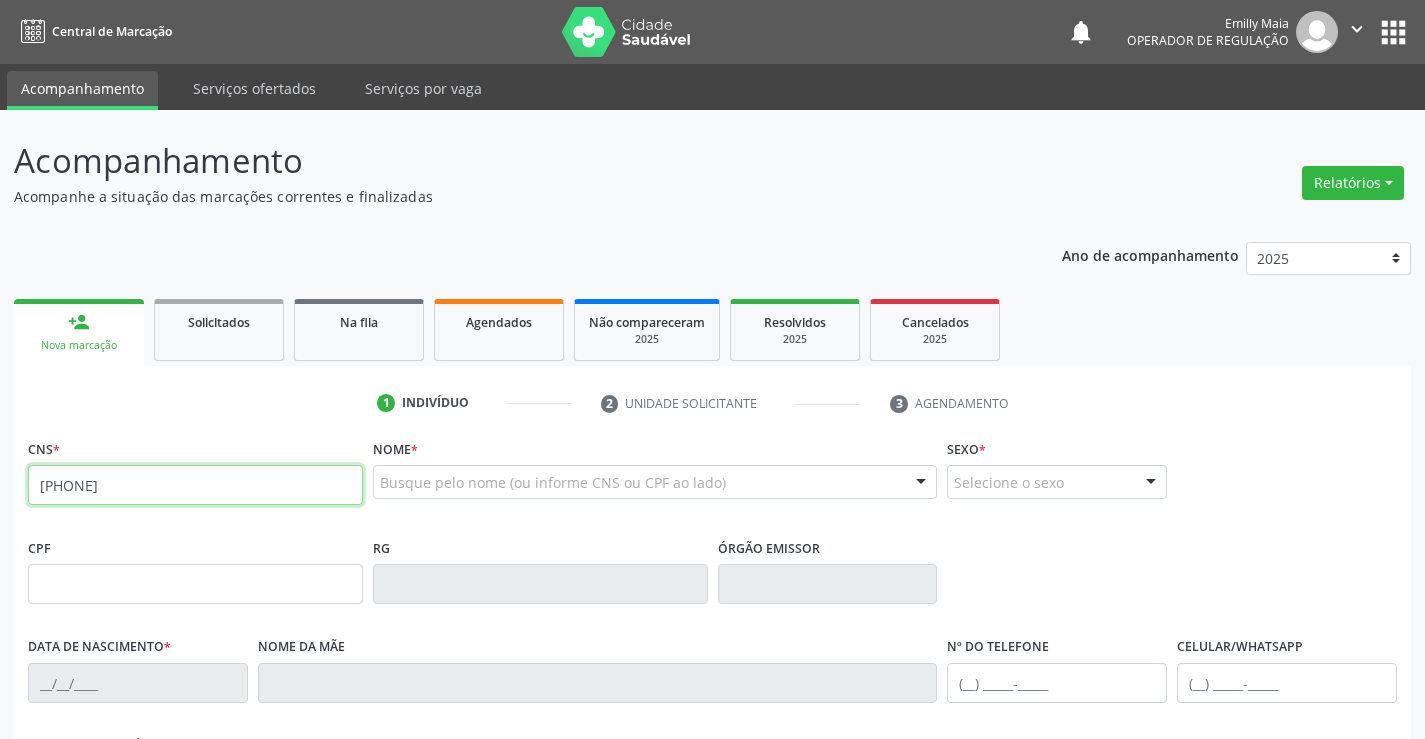 type on "[PHONE]" 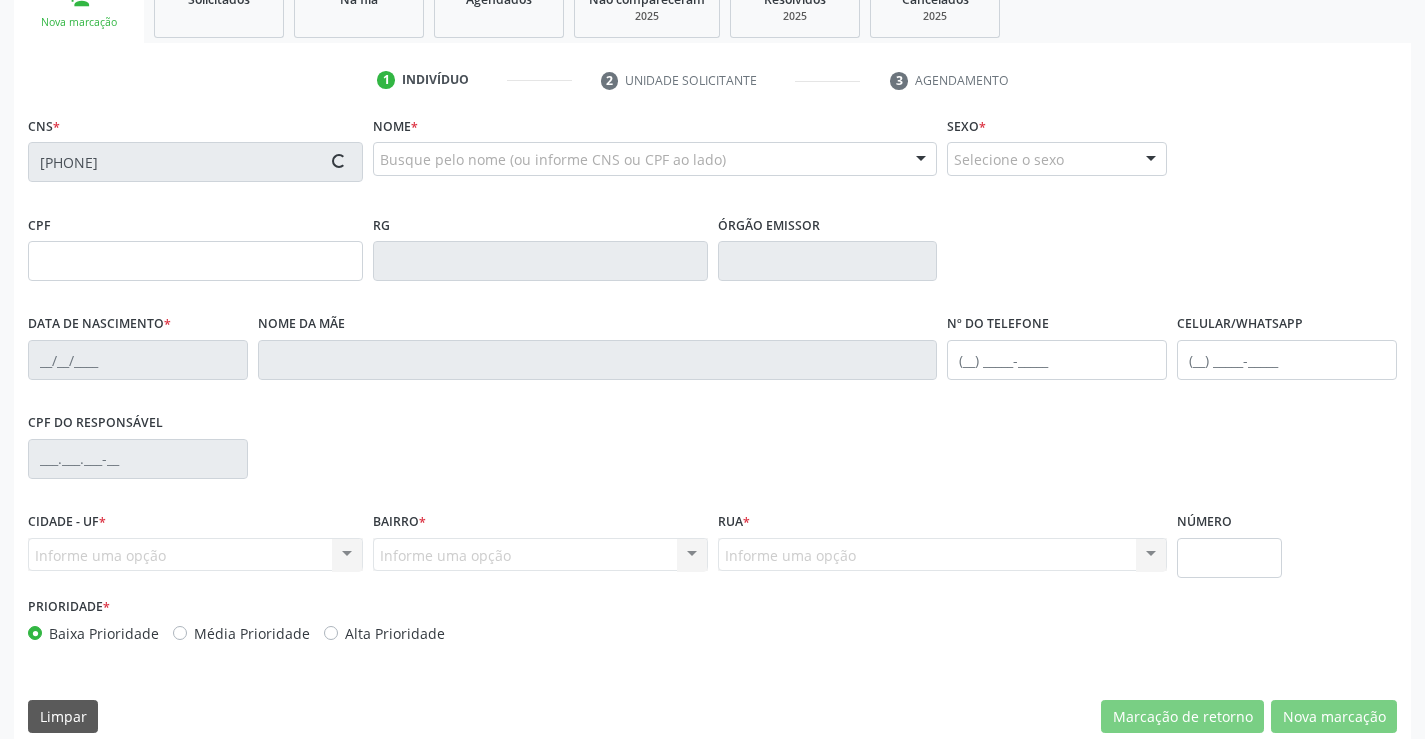 scroll, scrollTop: 345, scrollLeft: 0, axis: vertical 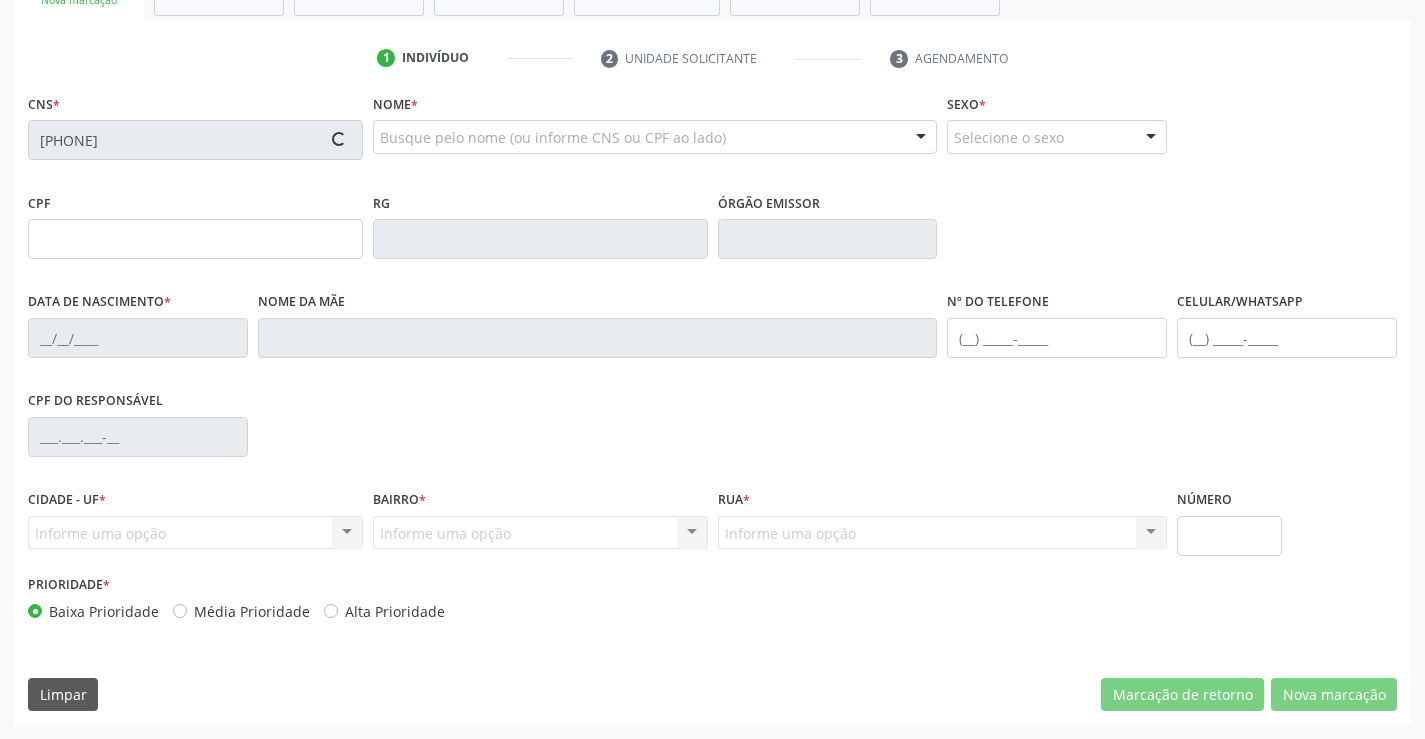 type on "[PHONE]" 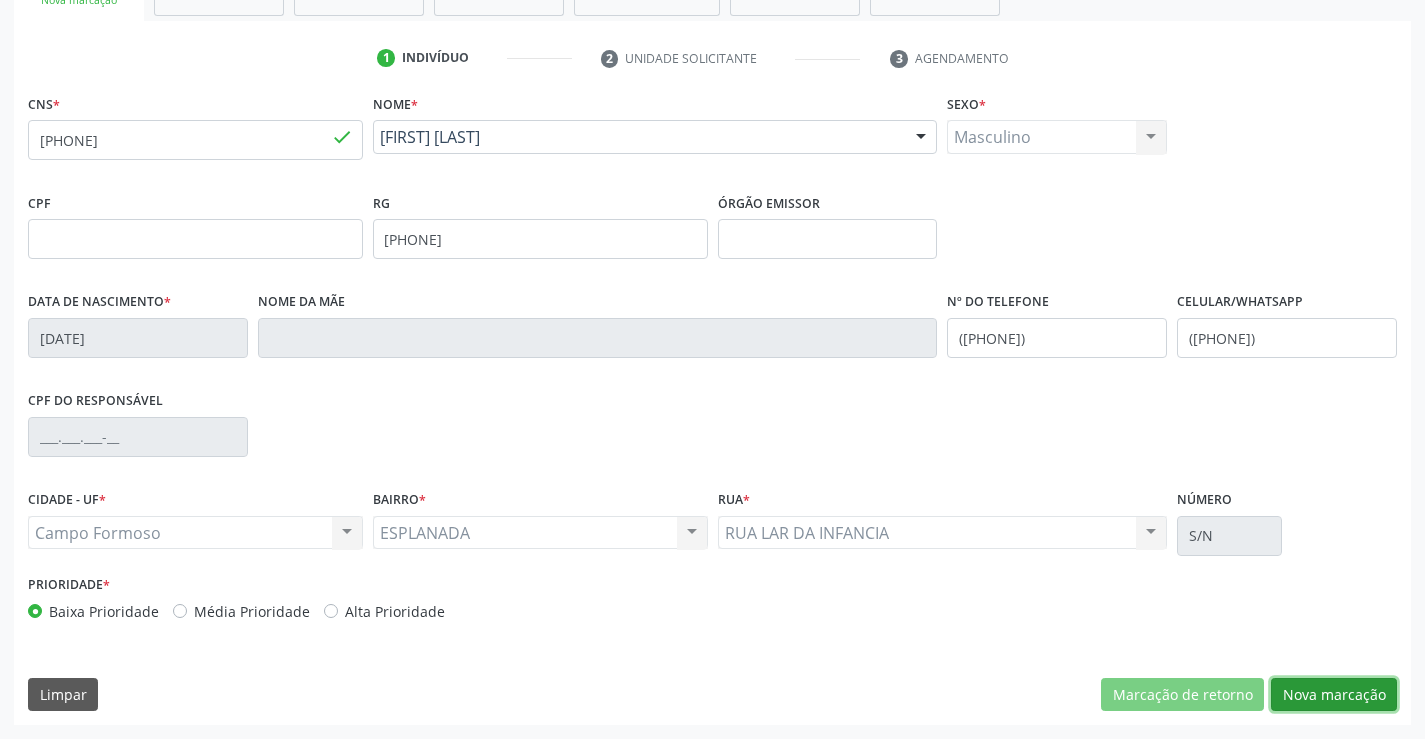 click on "Nova marcação" at bounding box center [1334, 695] 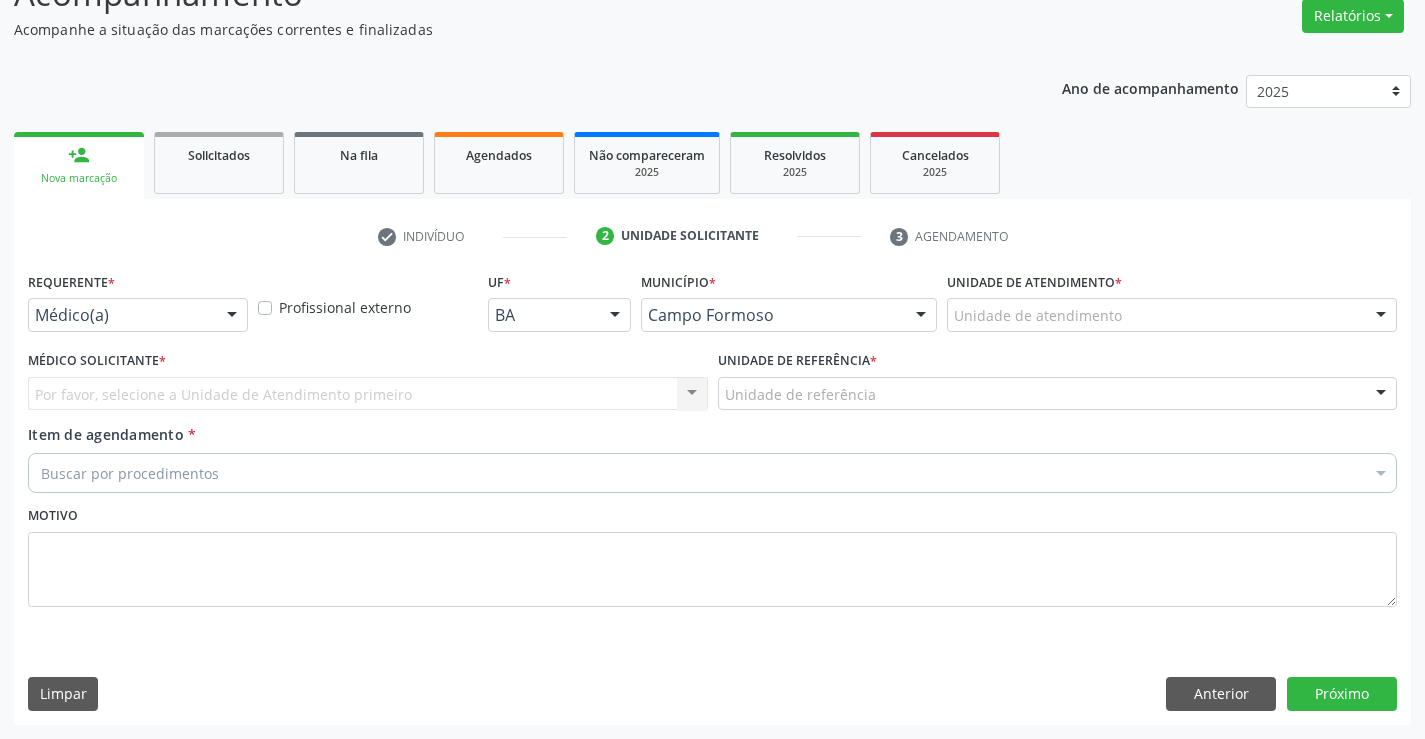 scroll, scrollTop: 167, scrollLeft: 0, axis: vertical 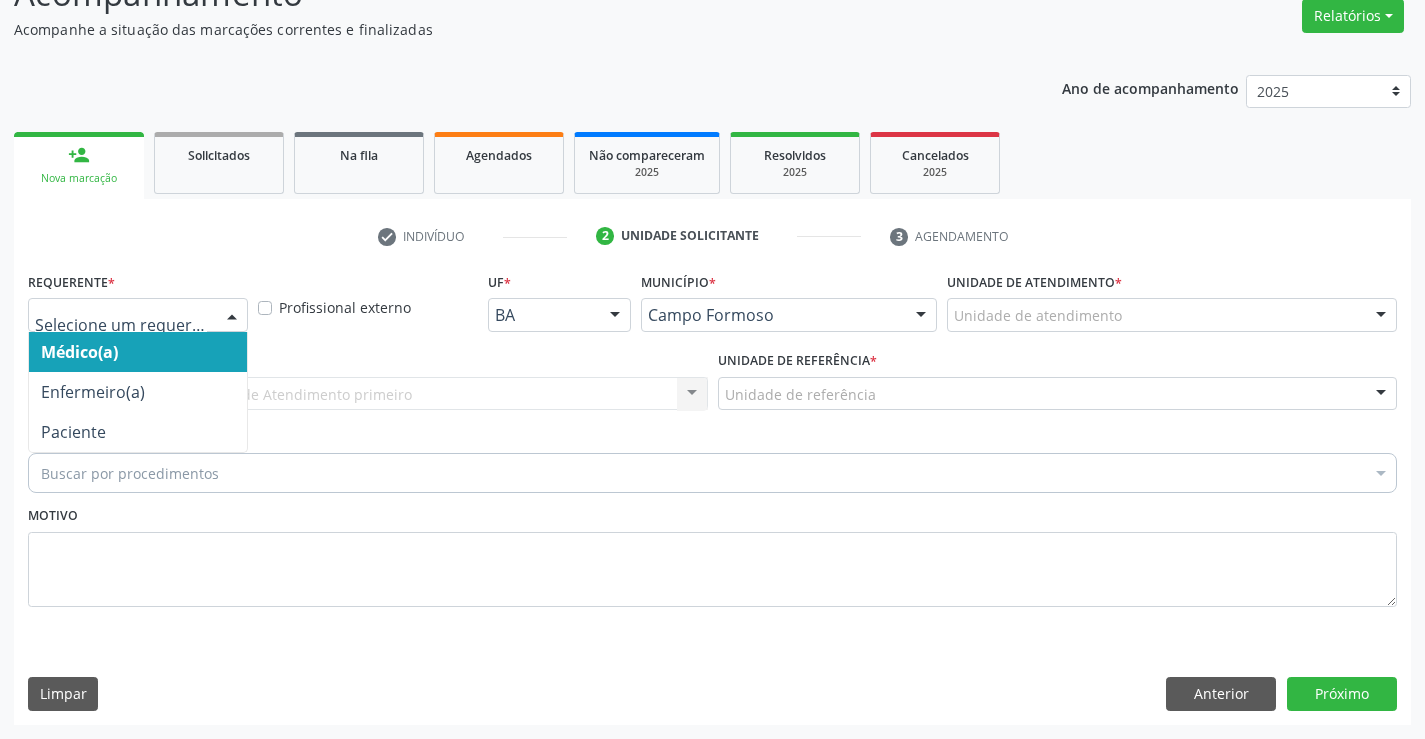 click at bounding box center (232, 316) 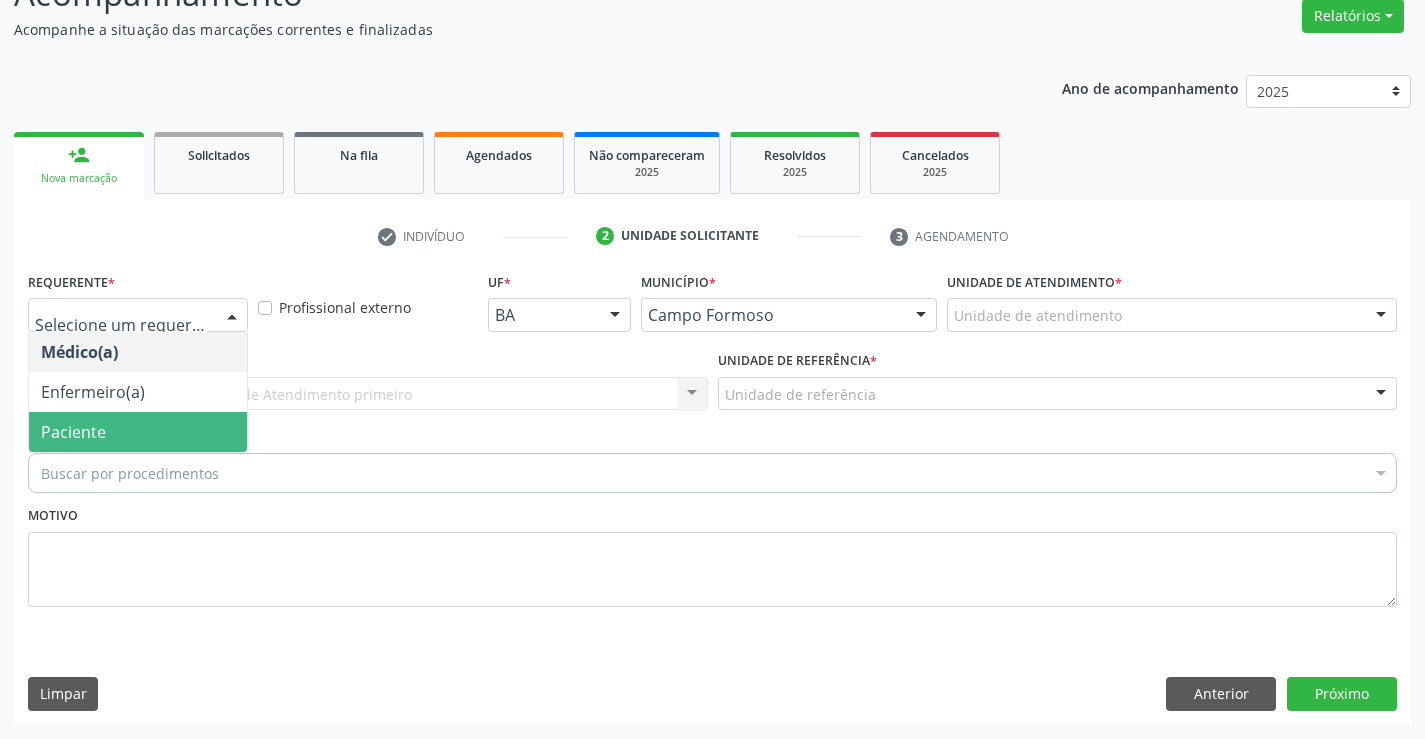 click on "Paciente" at bounding box center (138, 432) 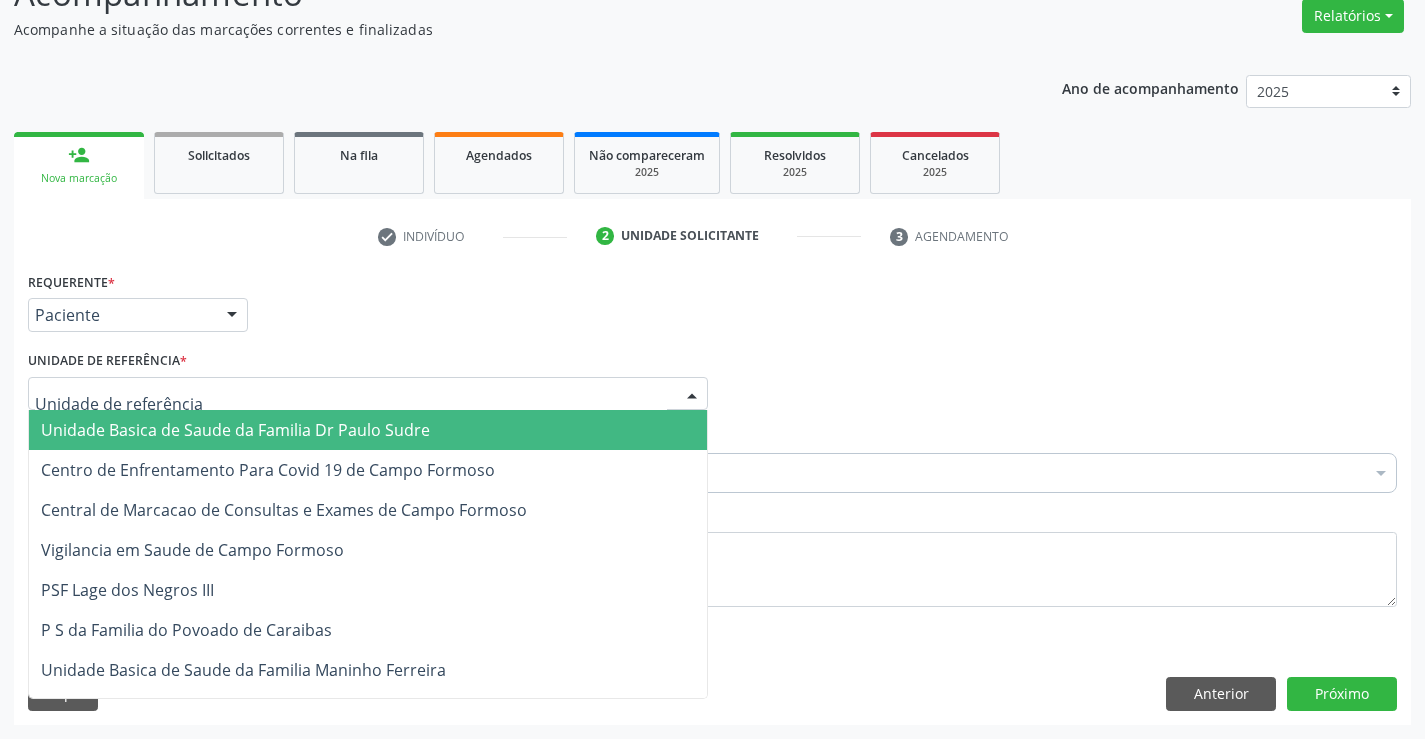 drag, startPoint x: 295, startPoint y: 390, endPoint x: 290, endPoint y: 472, distance: 82.1523 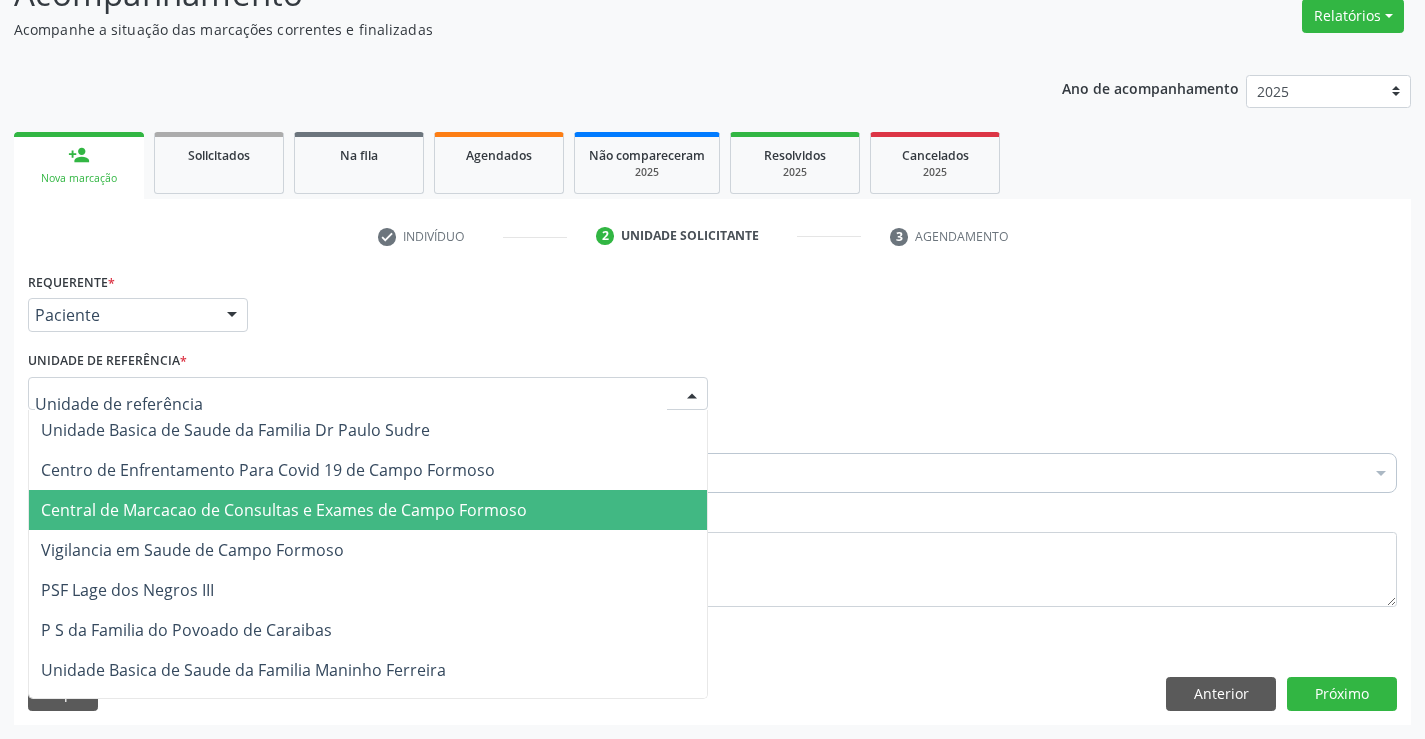 click on "Central de Marcacao de Consultas e Exames de Campo Formoso" at bounding box center (284, 510) 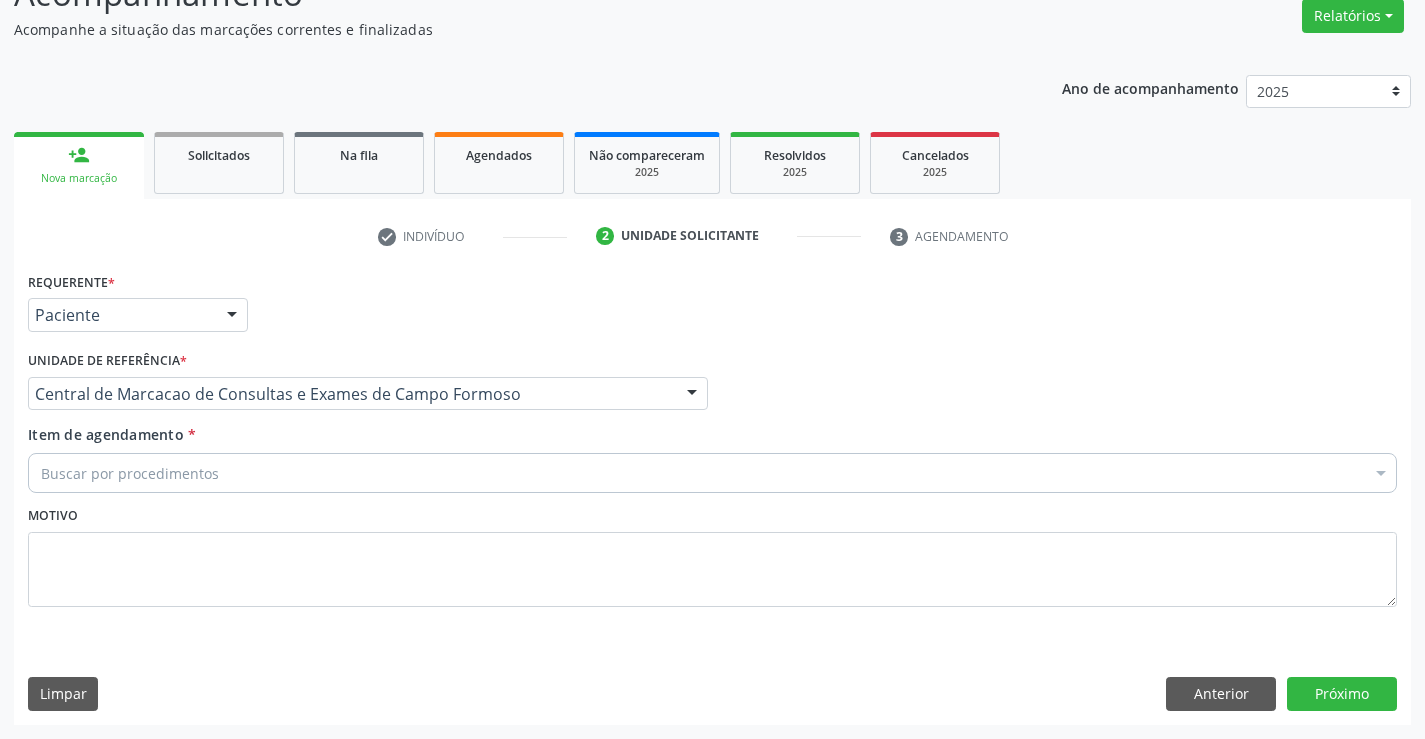 click on "Buscar por procedimentos" at bounding box center (712, 473) 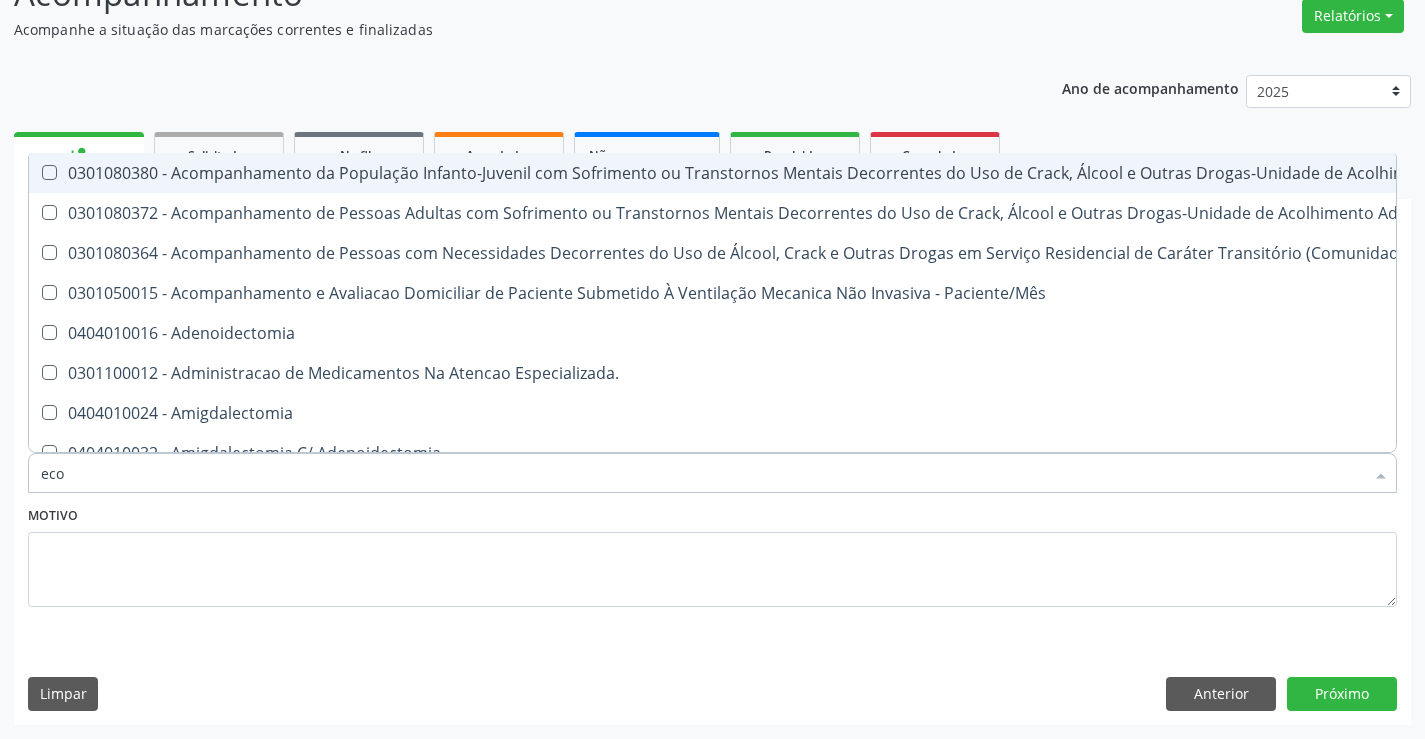 type on "ecoc" 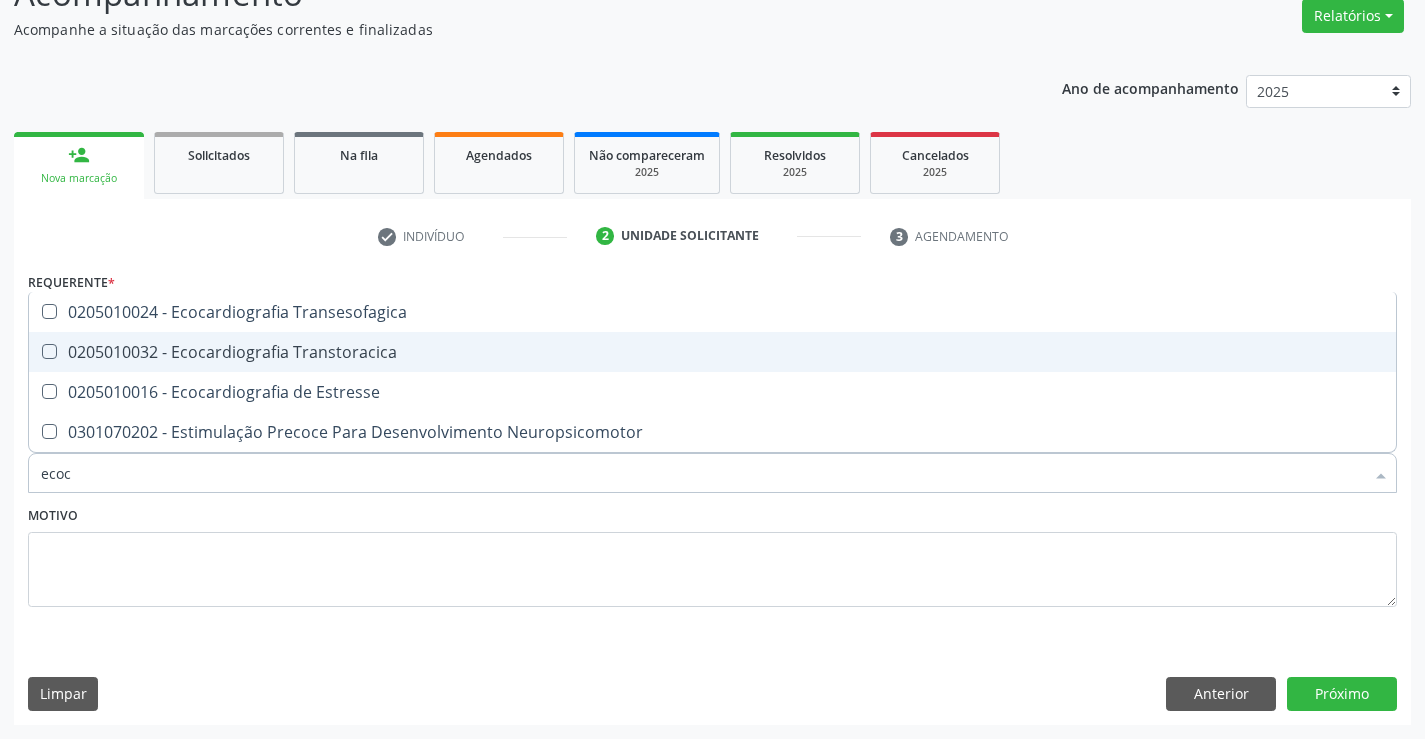 drag, startPoint x: 286, startPoint y: 354, endPoint x: 237, endPoint y: 448, distance: 106.004715 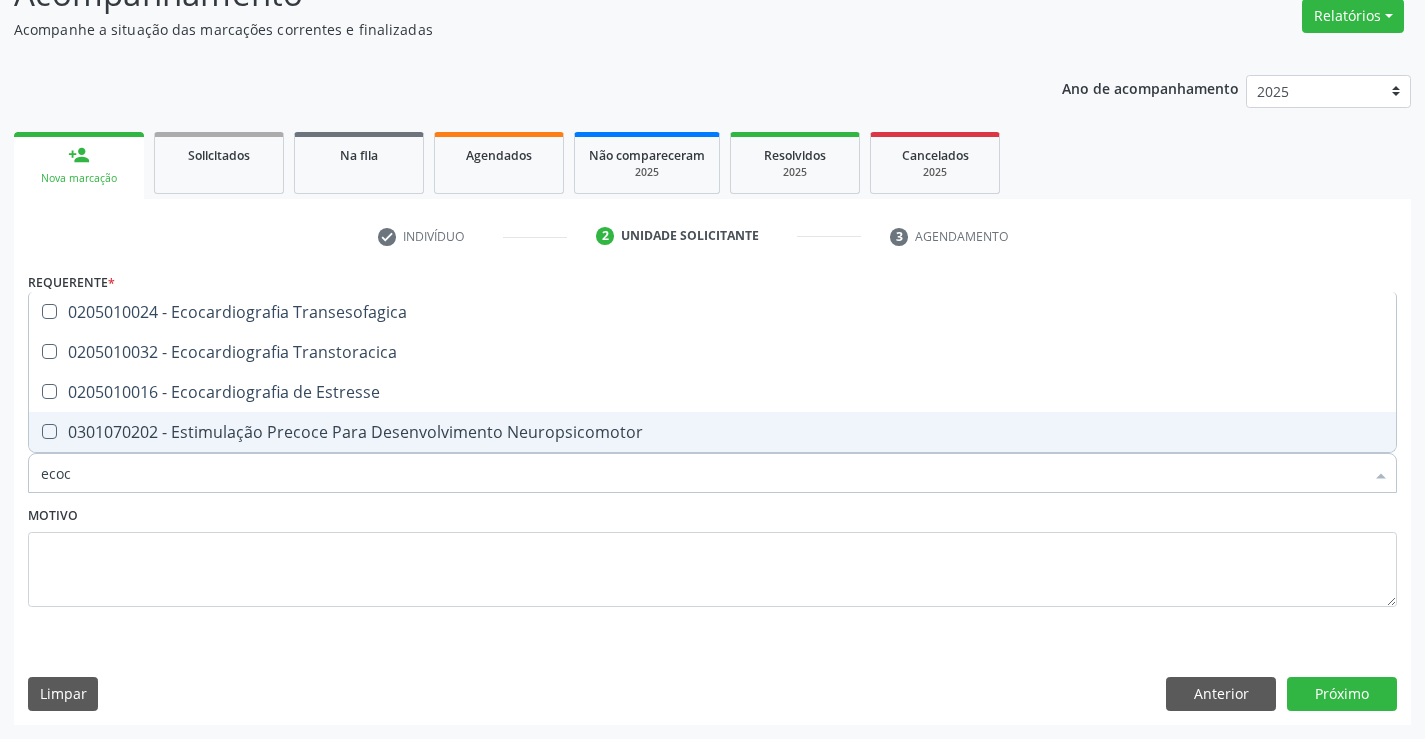 click on "ecoc" at bounding box center [702, 473] 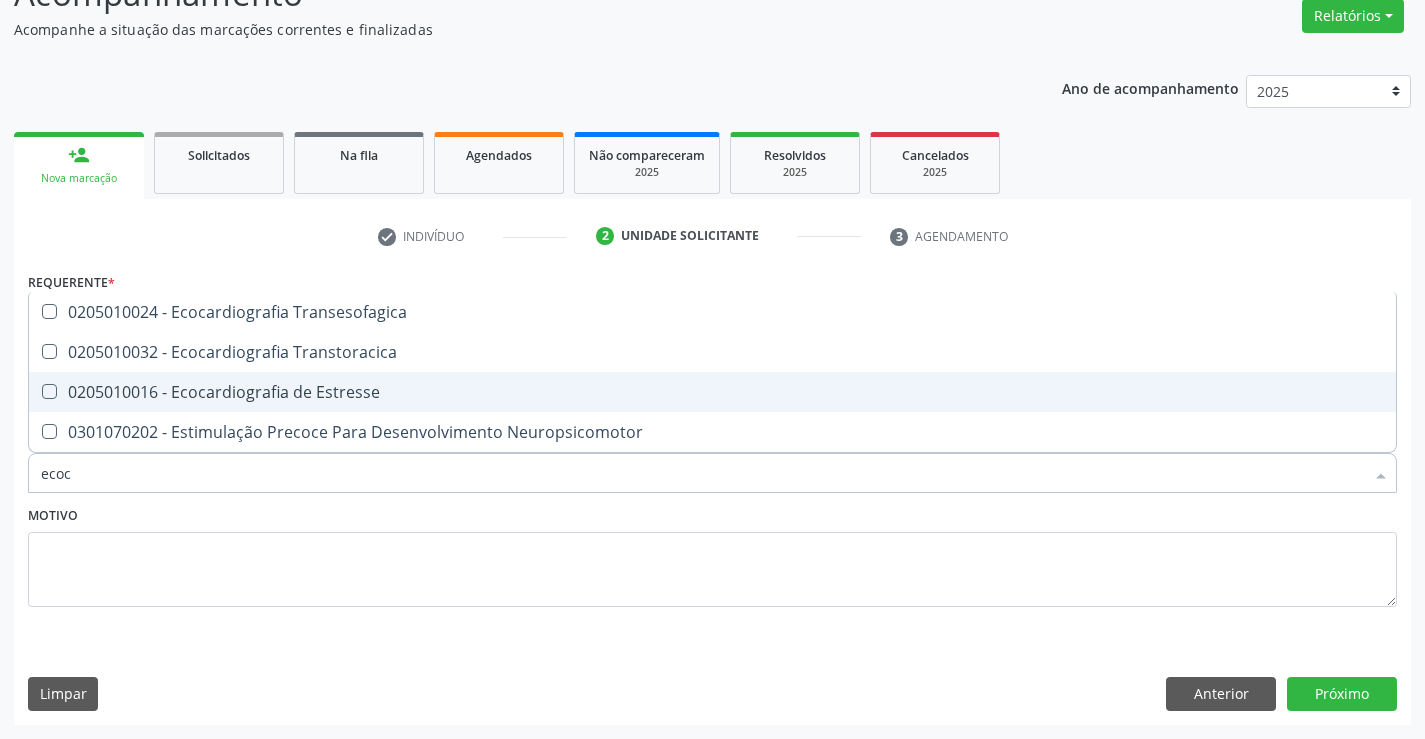 click on "0205010032 - Ecocardiografia Transtoracica" at bounding box center [712, 352] 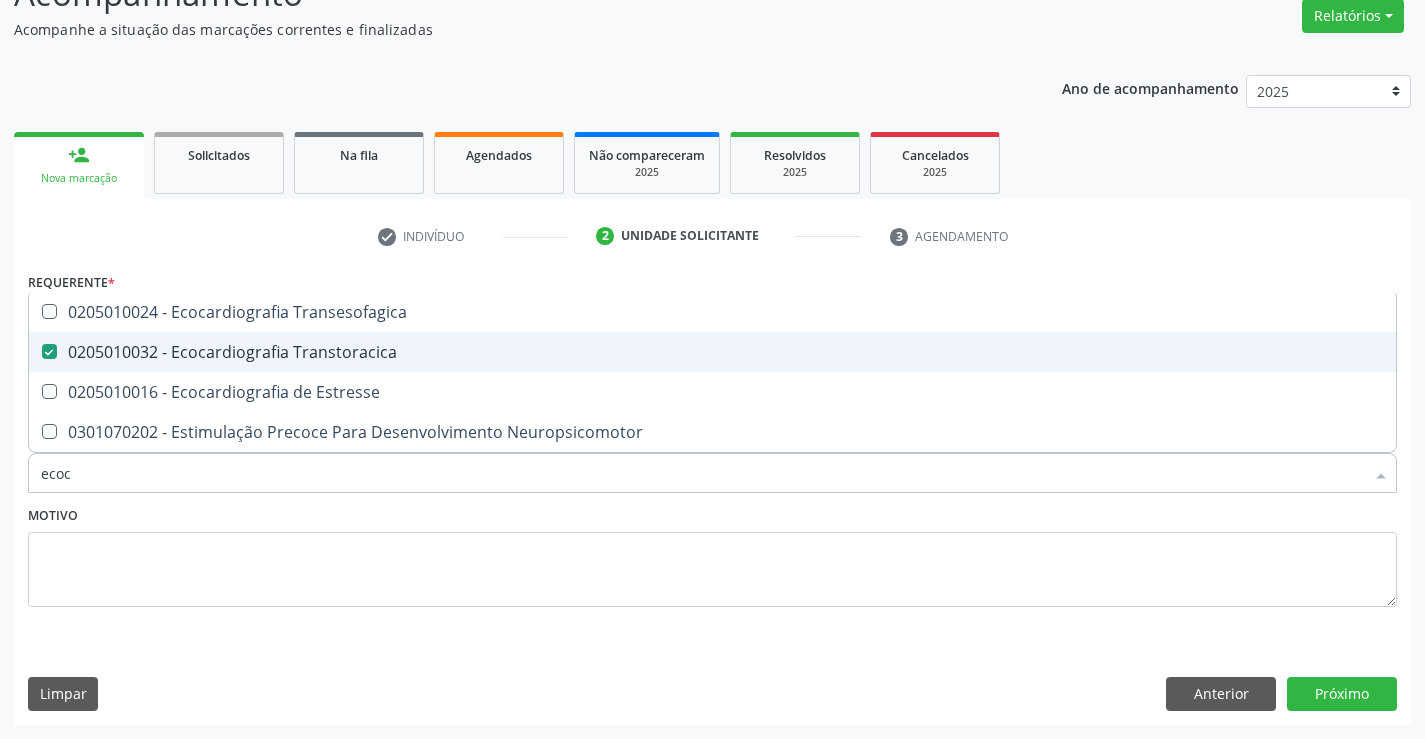 checkbox on "true" 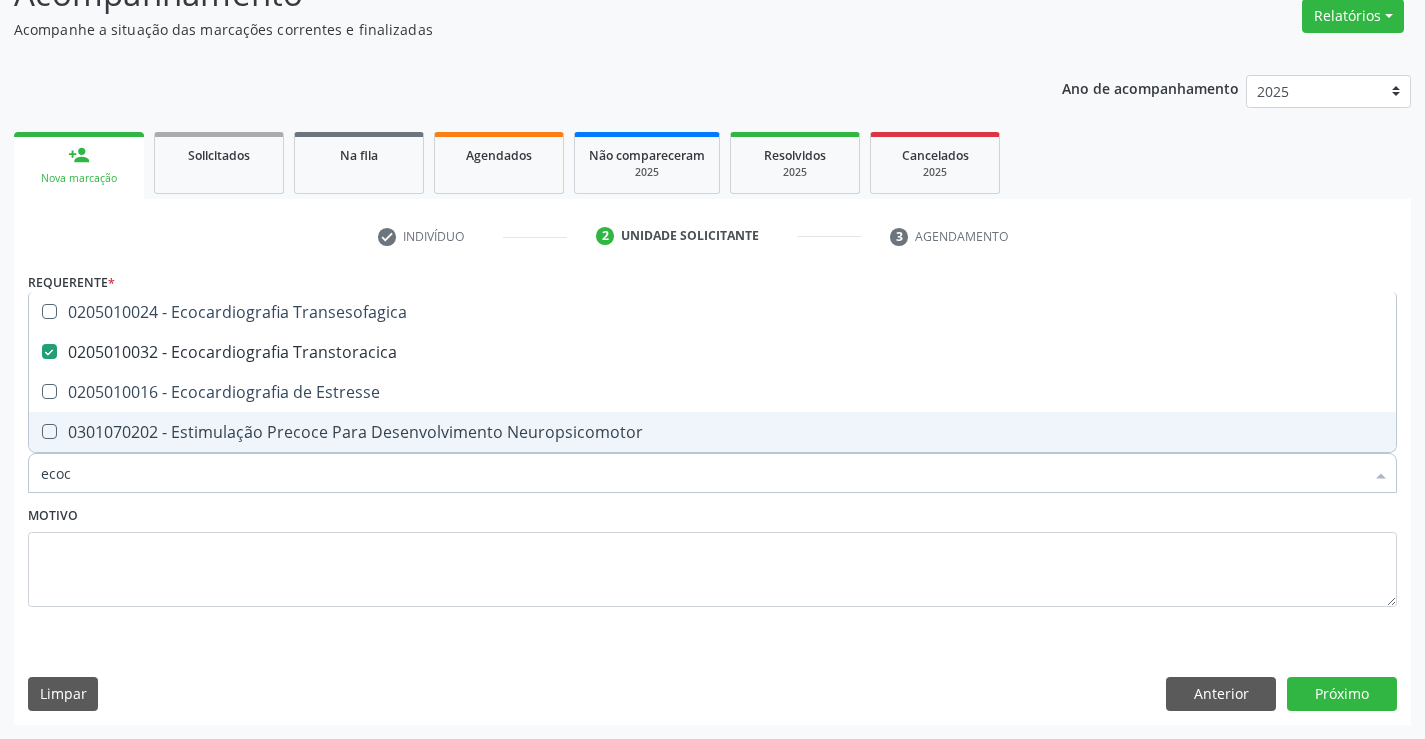 click on "ecoc" at bounding box center (702, 473) 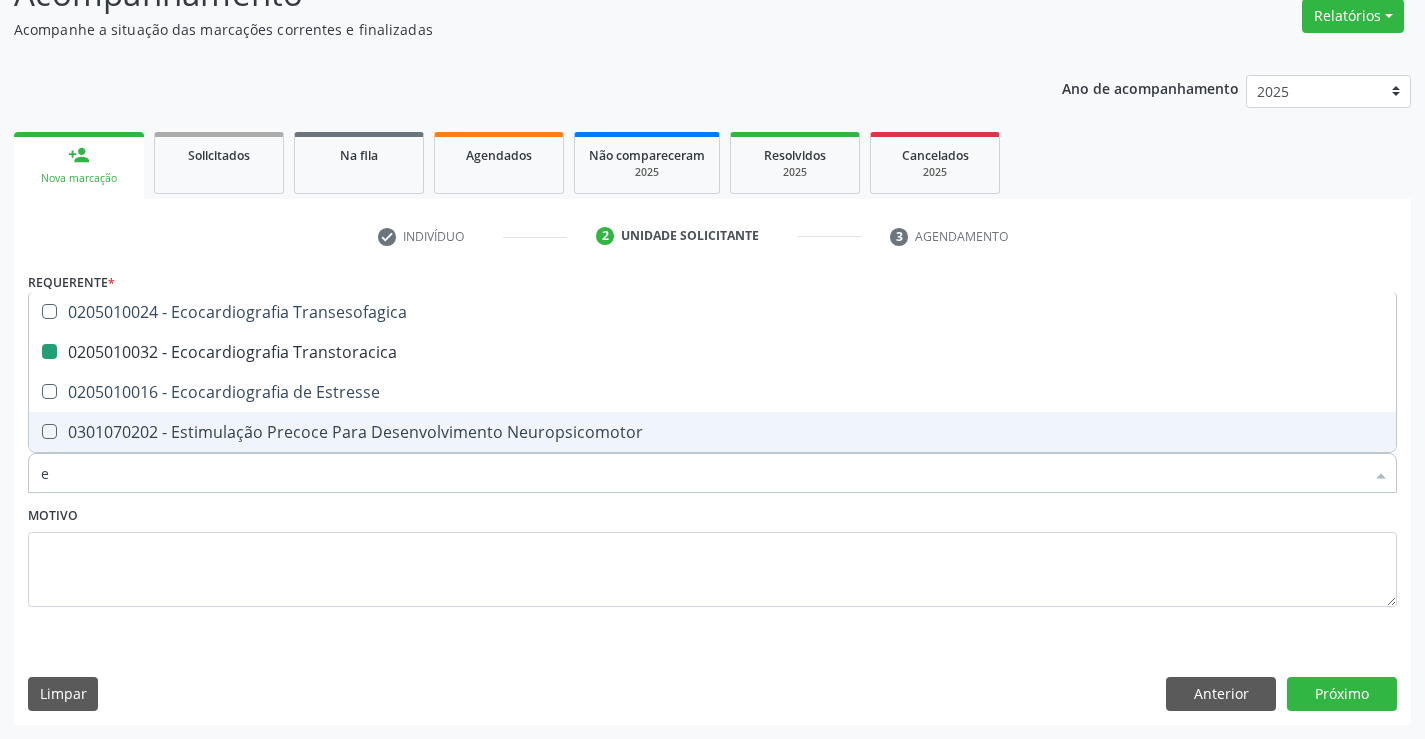type on "en" 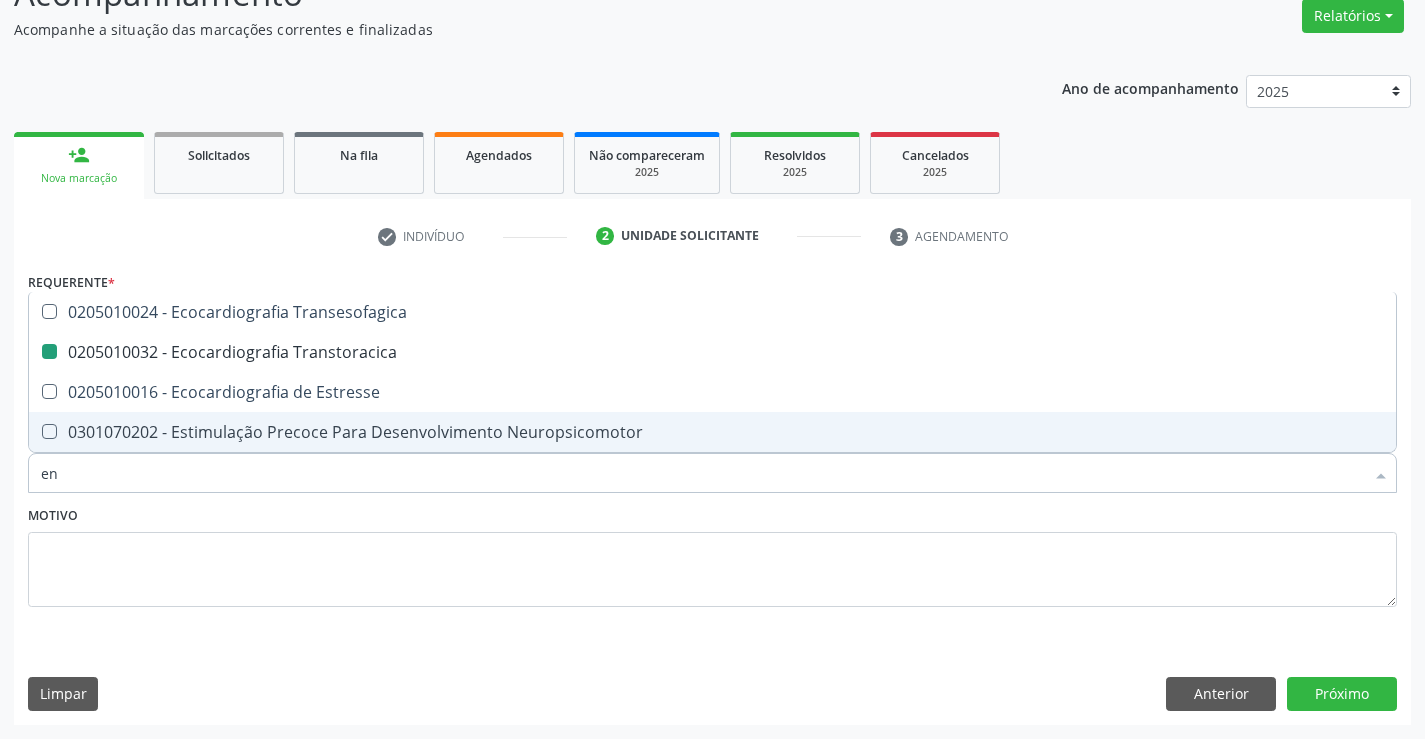 checkbox on "false" 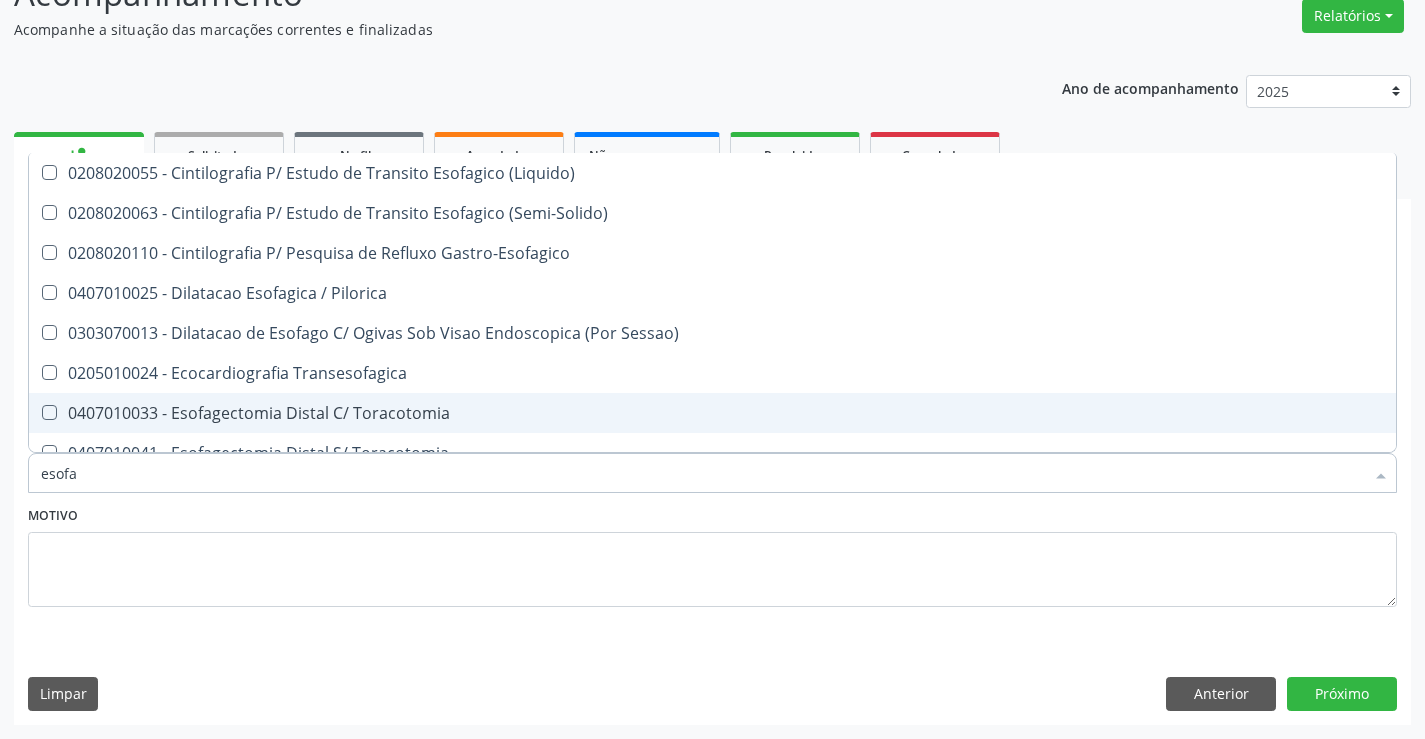 type on "esofag" 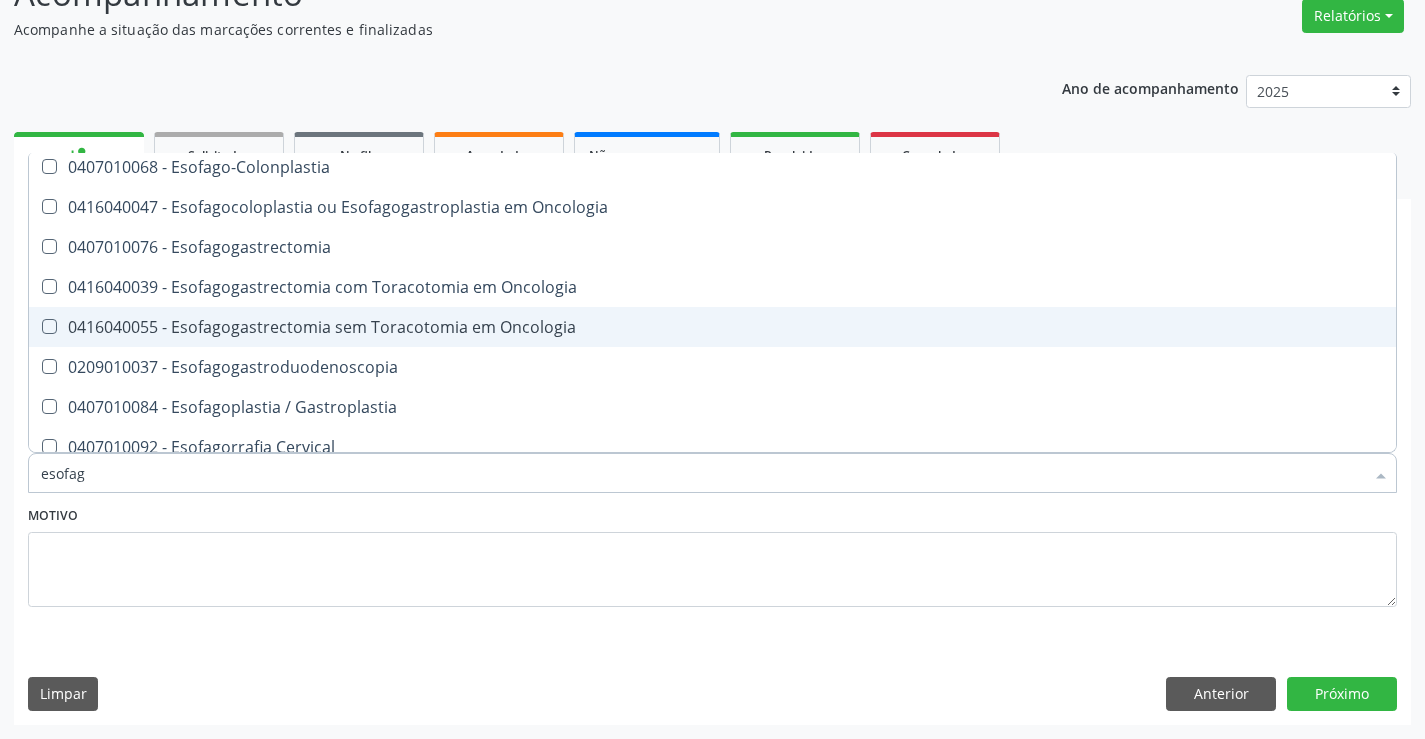 scroll, scrollTop: 400, scrollLeft: 0, axis: vertical 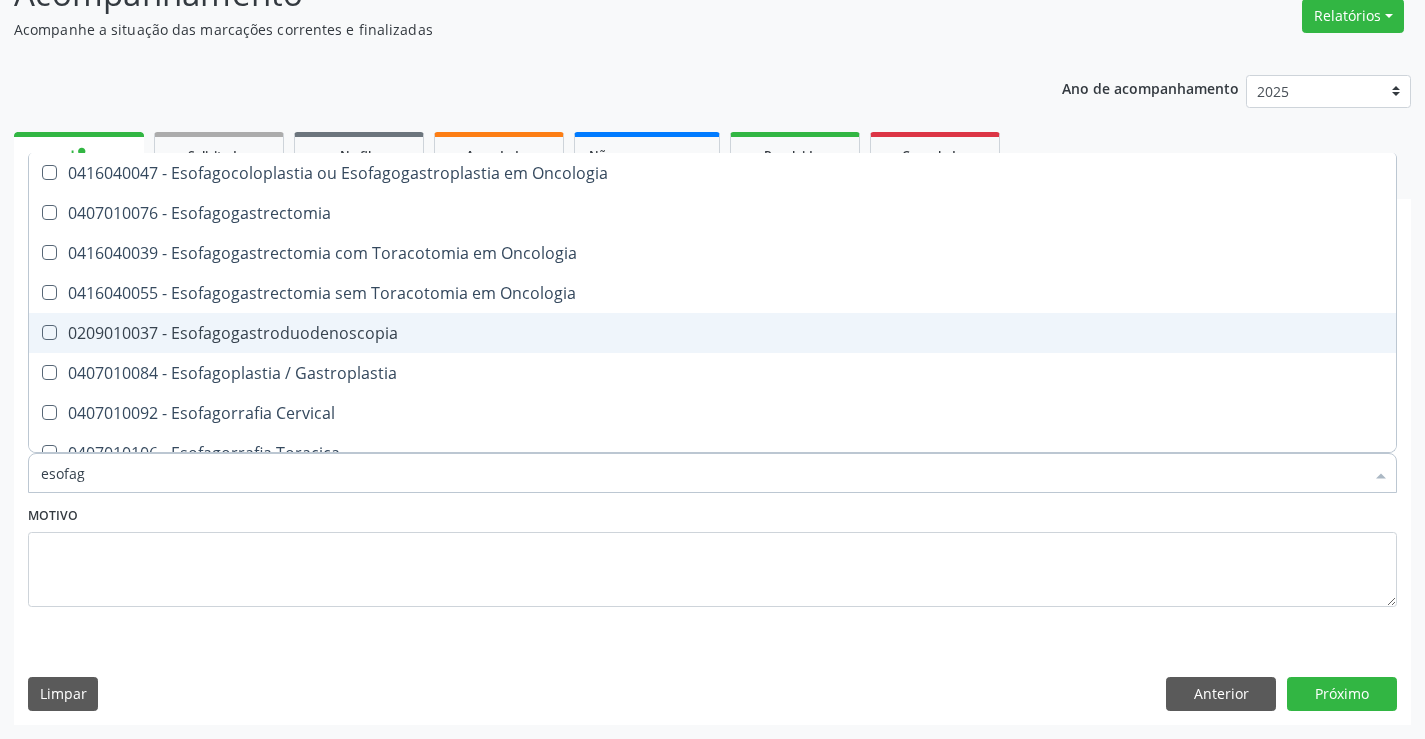 click on "0209010037 - Esofagogastroduodenoscopia" at bounding box center [712, 333] 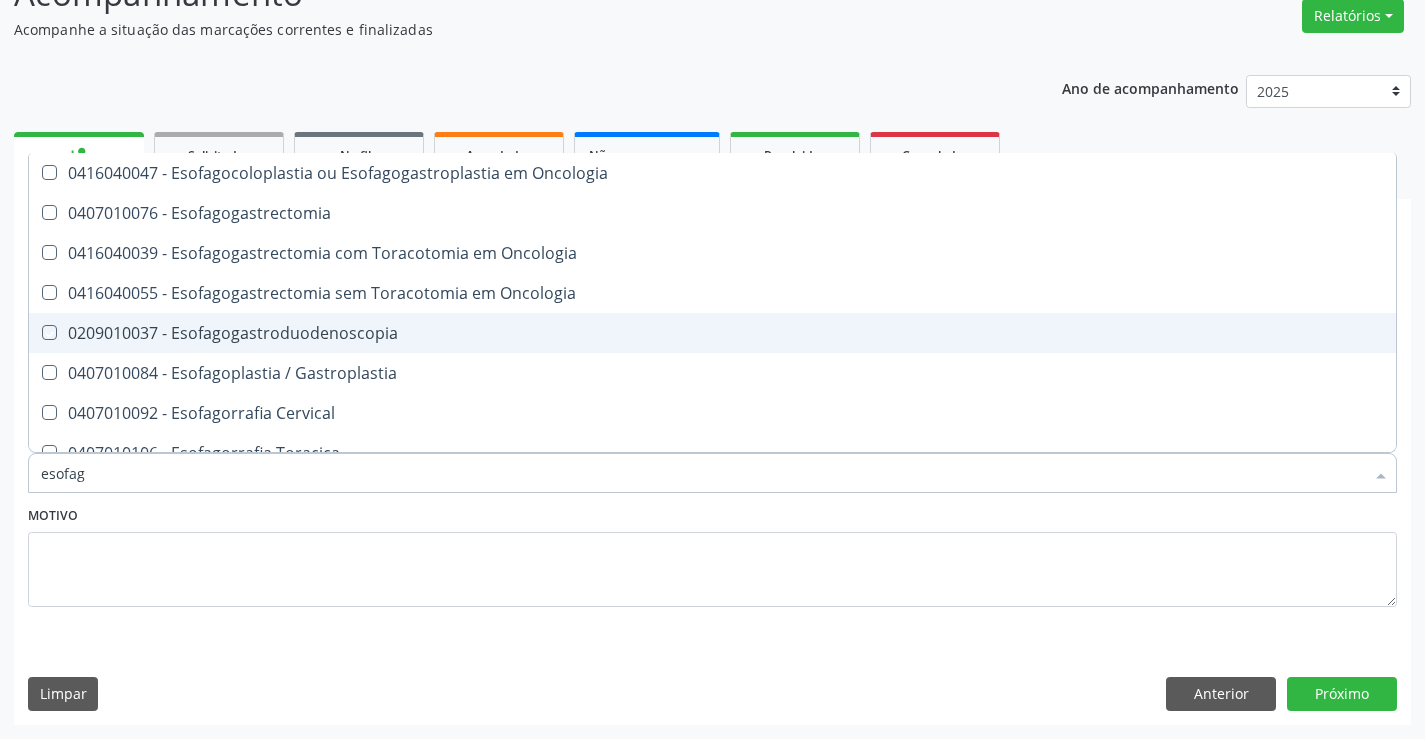 checkbox on "true" 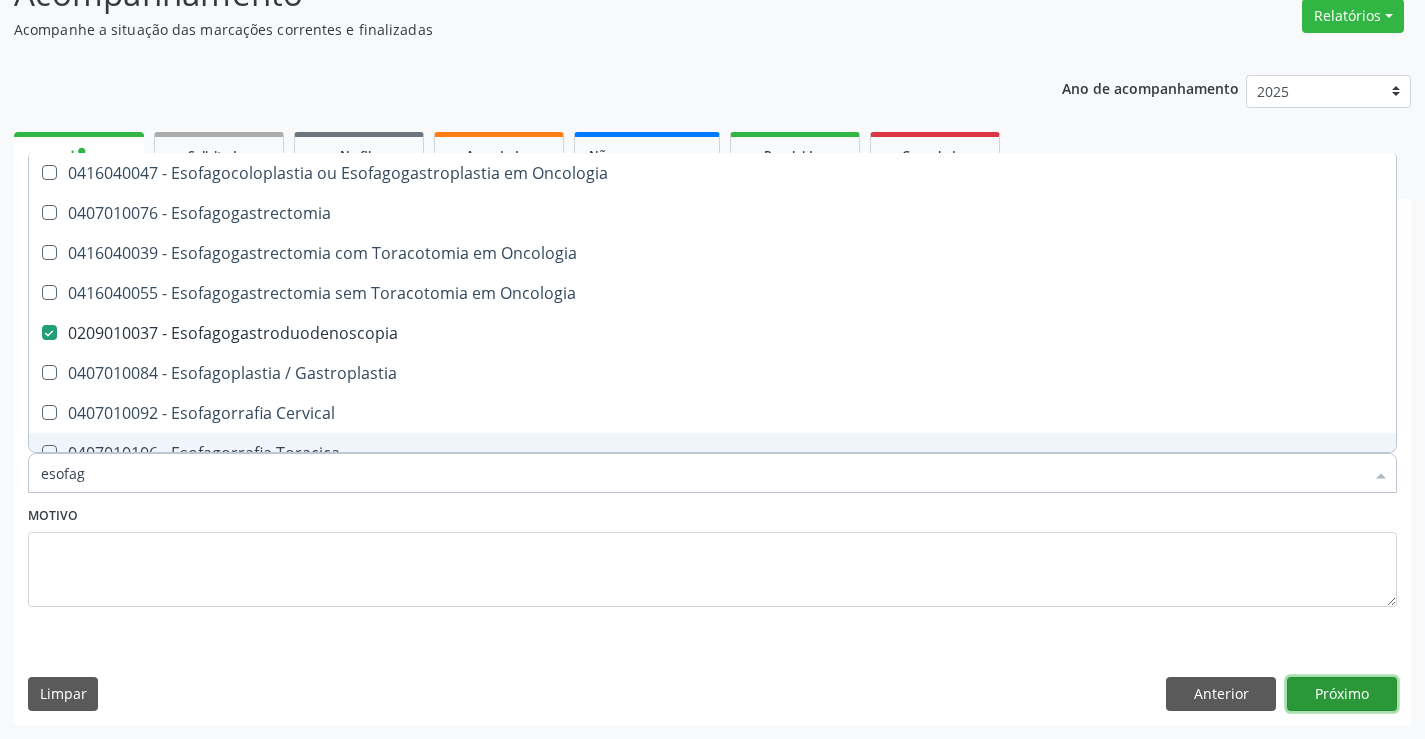 click on "Próximo" at bounding box center (1342, 694) 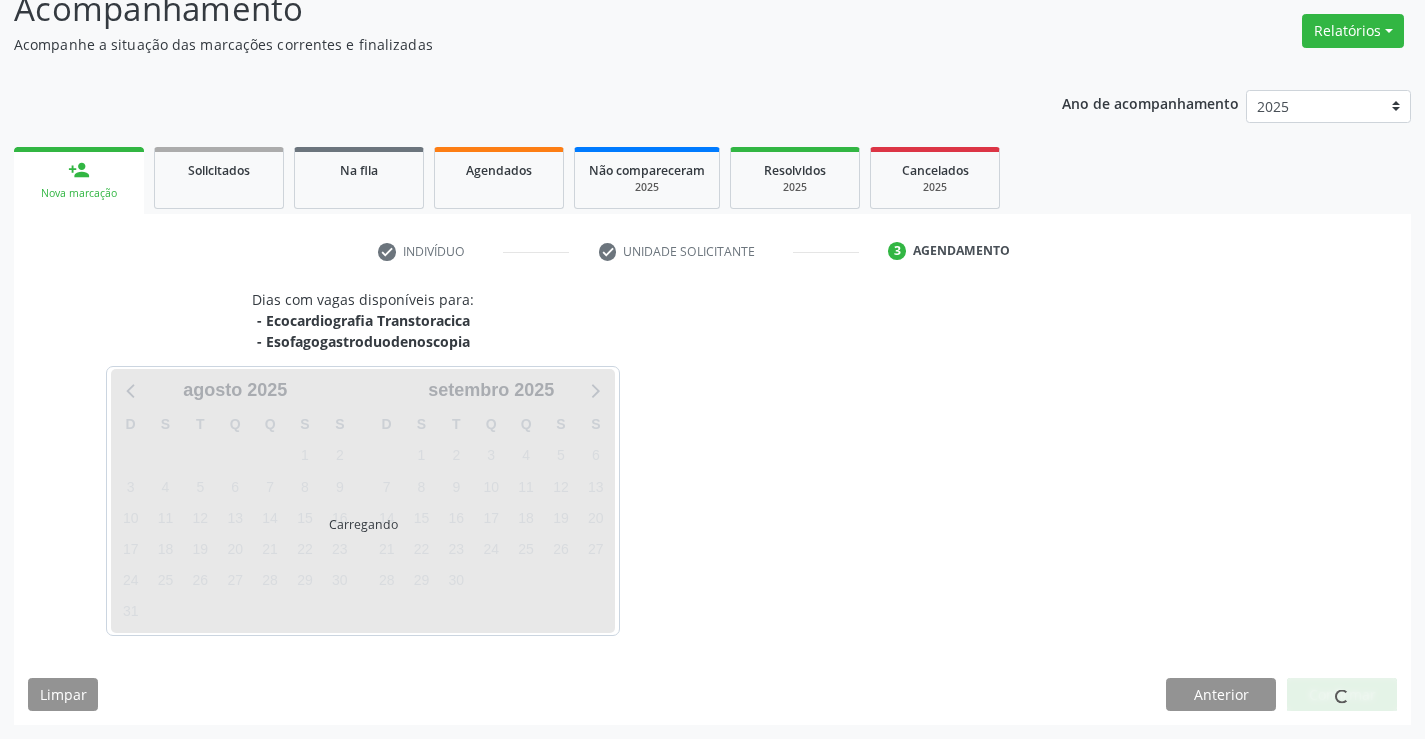scroll, scrollTop: 152, scrollLeft: 0, axis: vertical 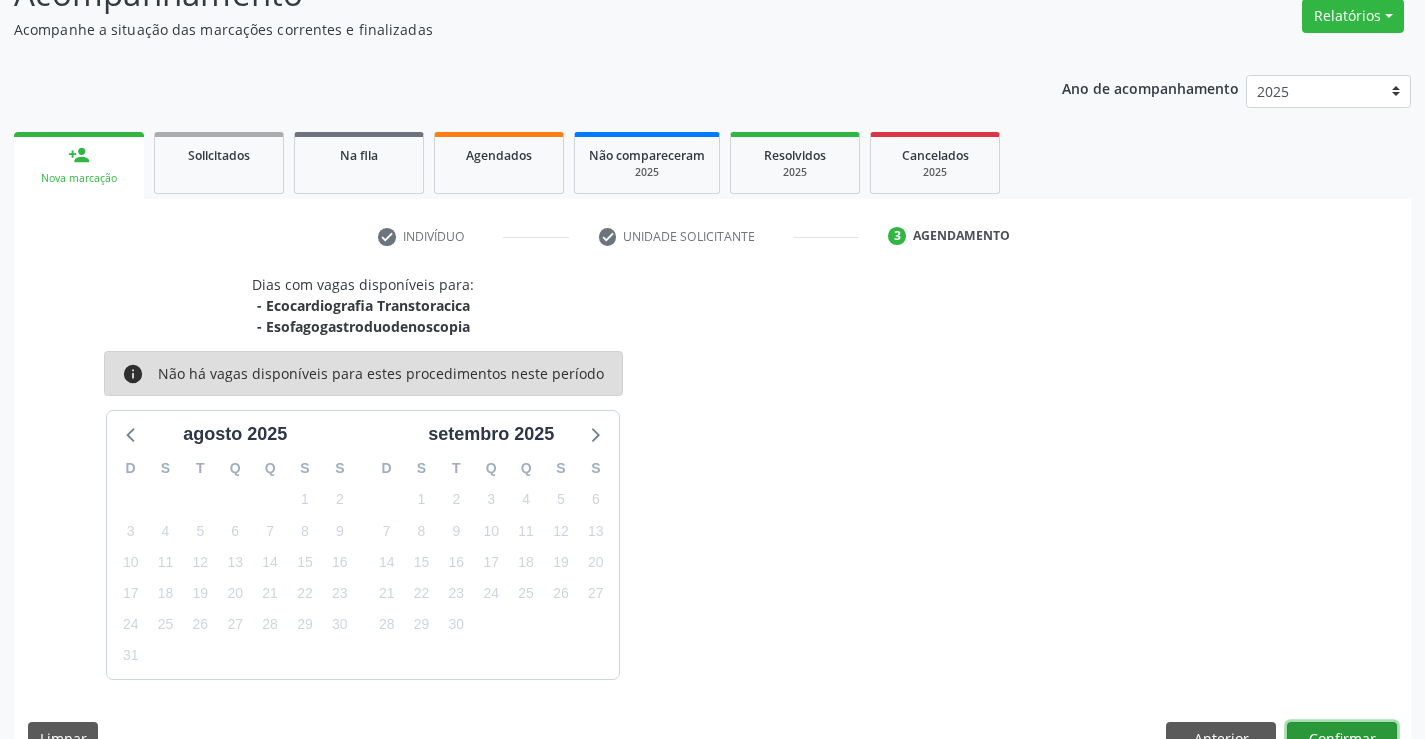 click on "Confirmar" at bounding box center (1342, 739) 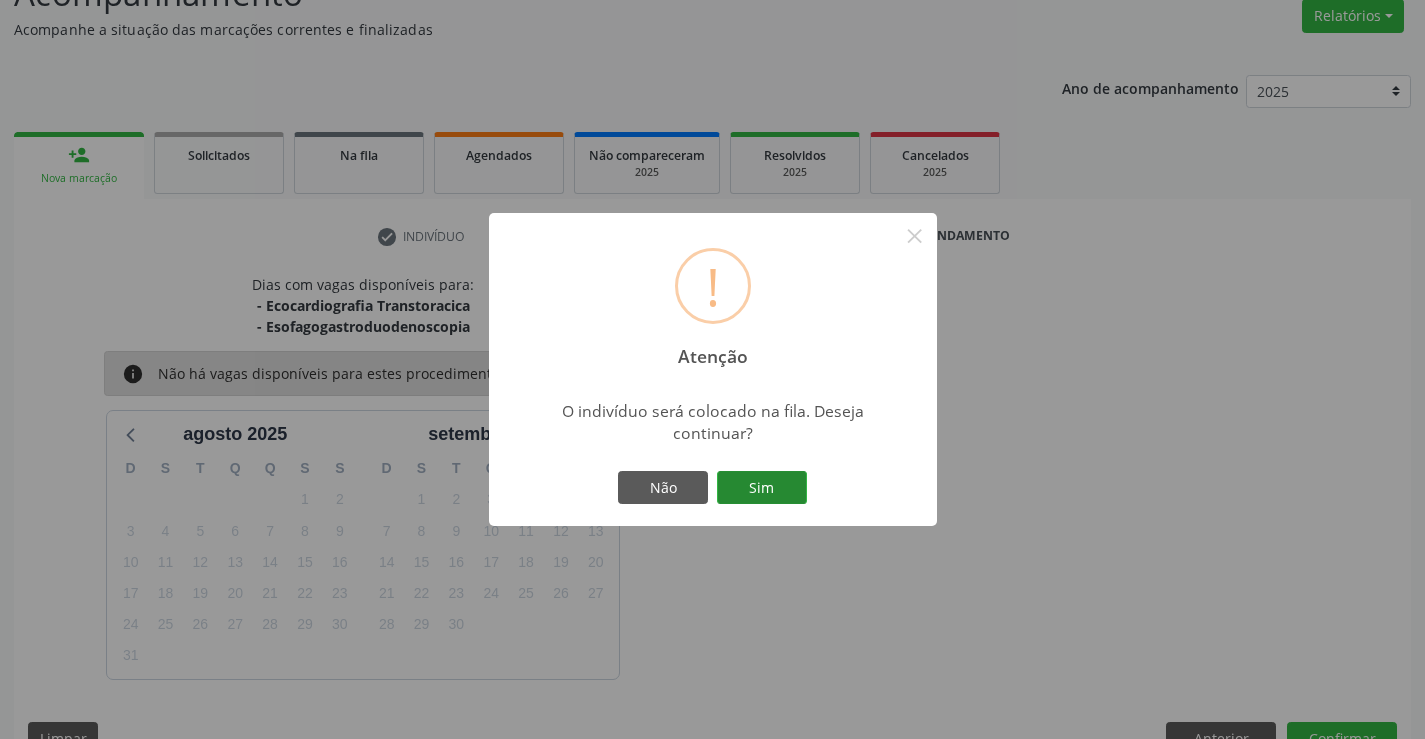 click on "Sim" at bounding box center [762, 488] 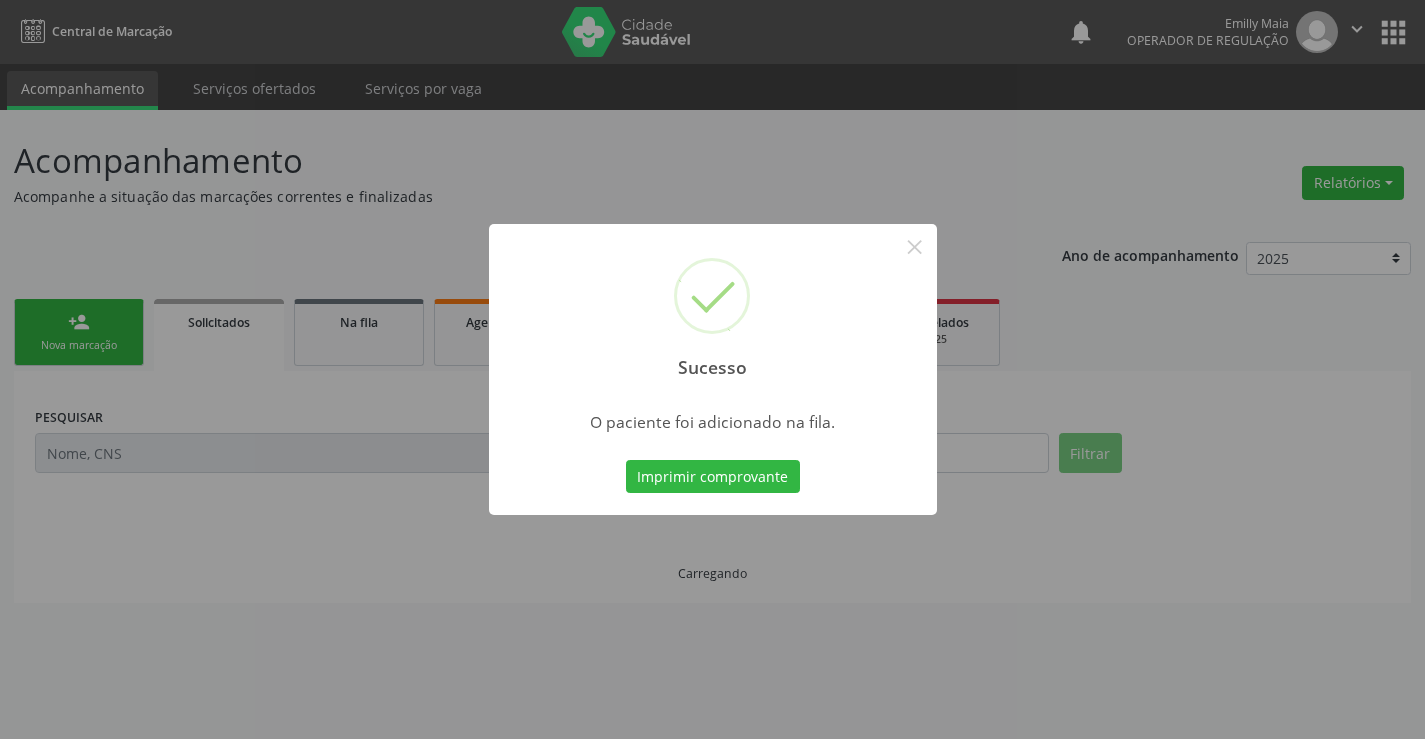 scroll, scrollTop: 0, scrollLeft: 0, axis: both 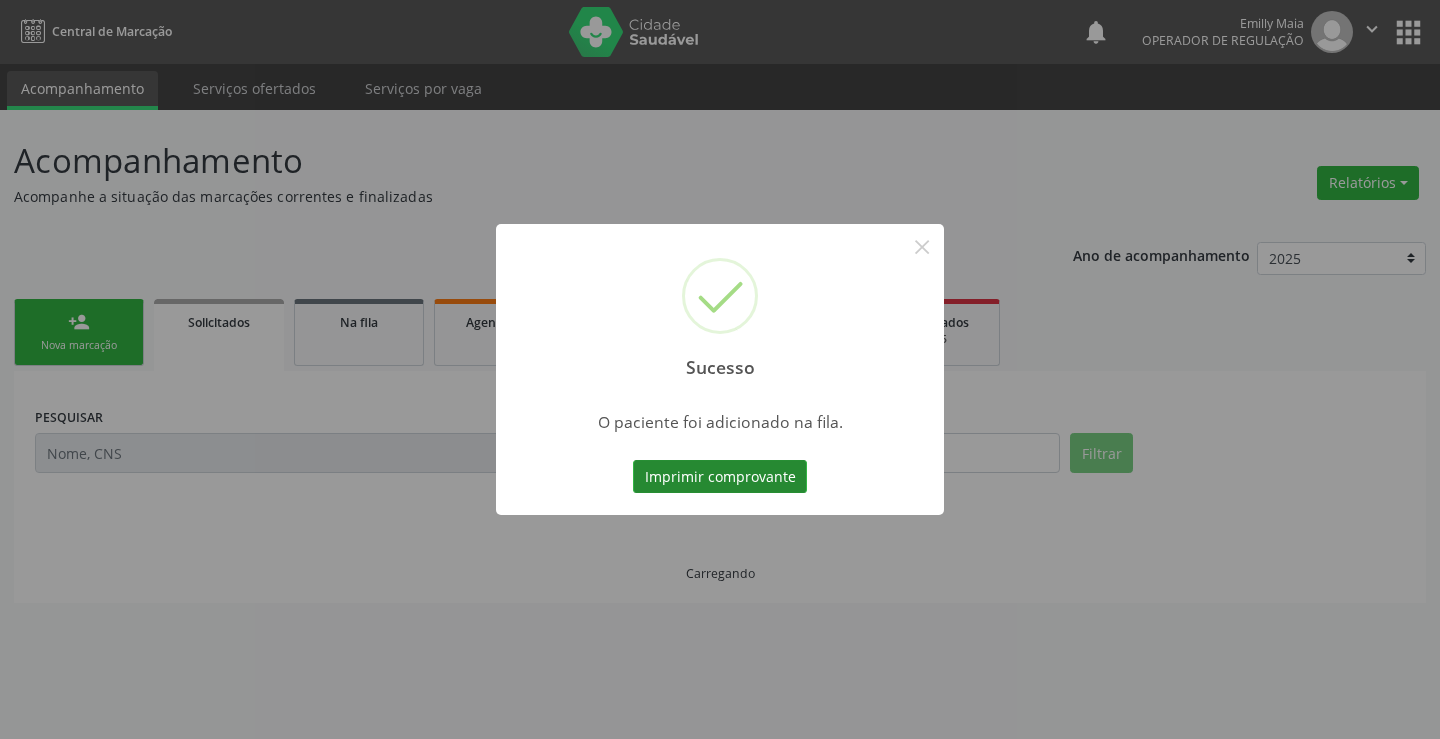 click on "Imprimir comprovante" at bounding box center (720, 477) 